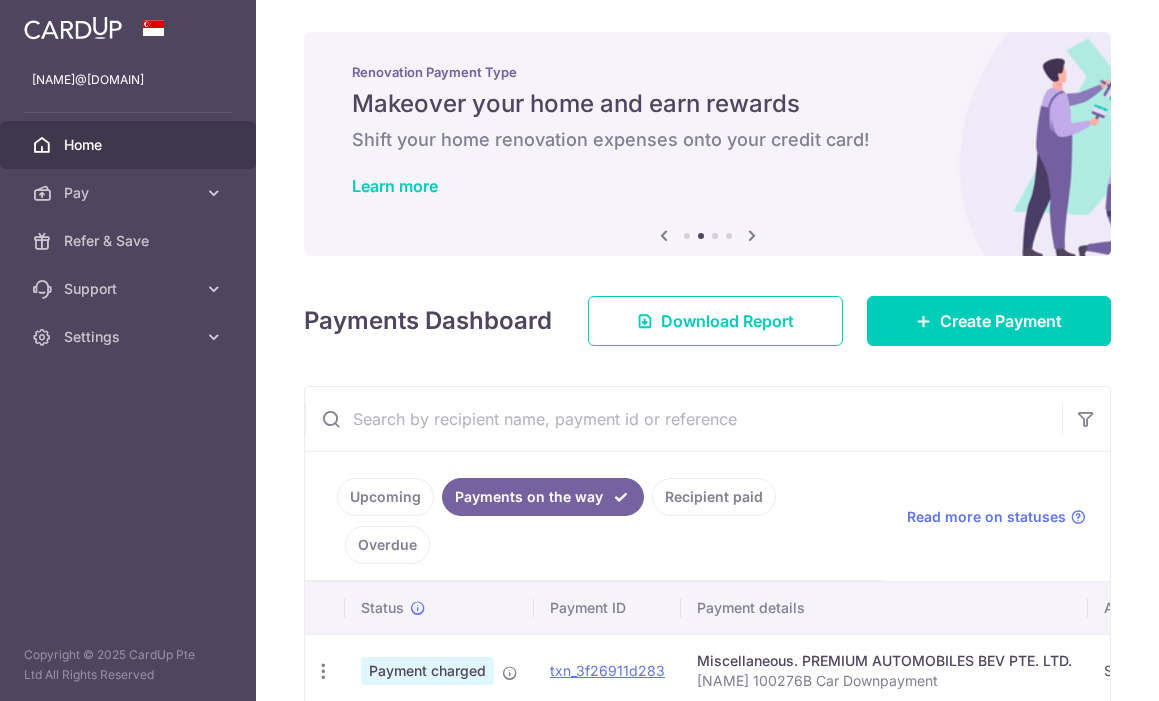 scroll, scrollTop: 2, scrollLeft: 0, axis: vertical 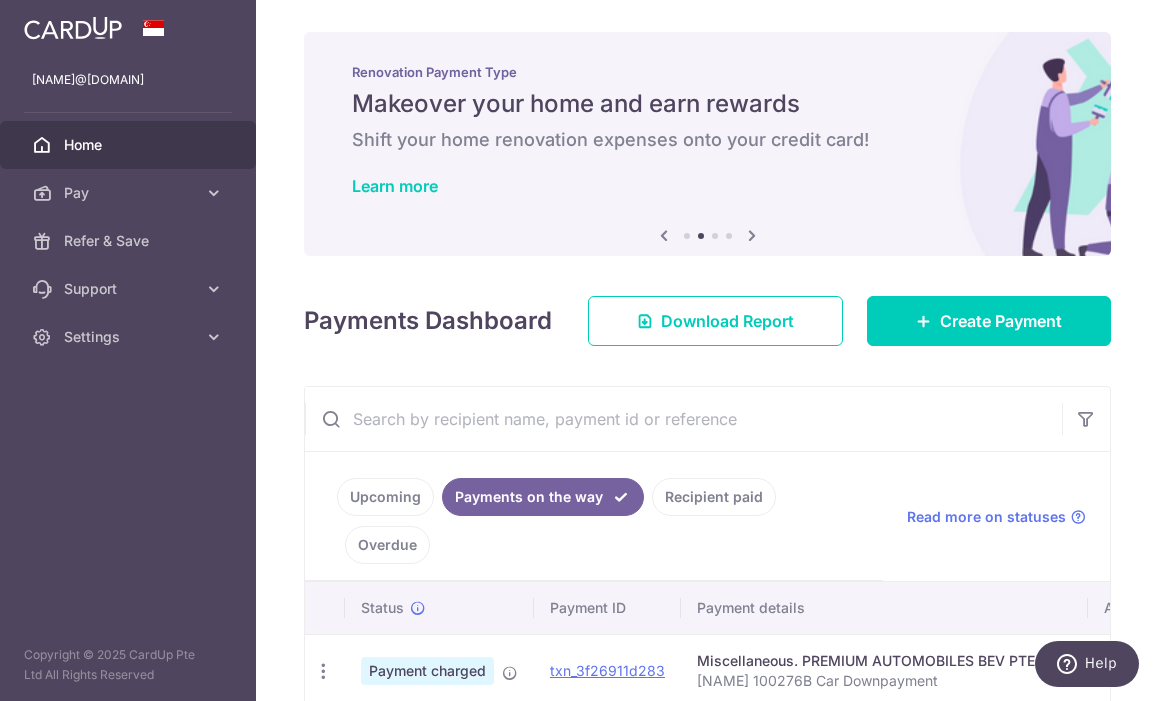 click at bounding box center (0, 0) 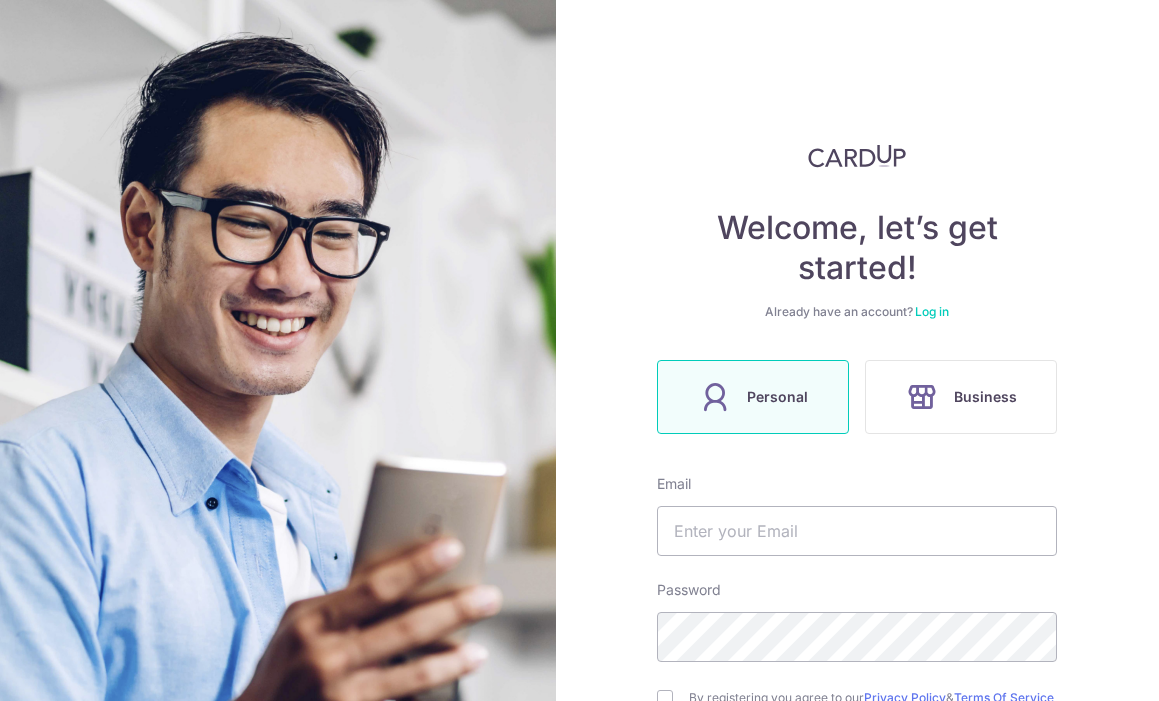 scroll, scrollTop: 0, scrollLeft: 0, axis: both 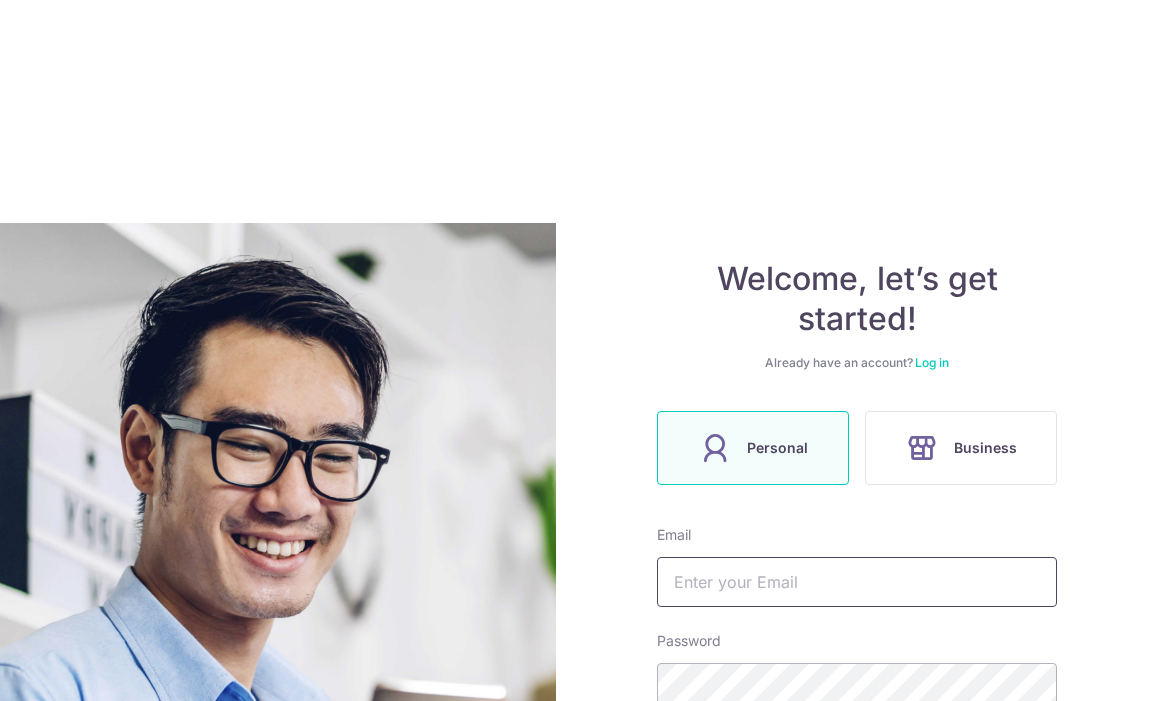 click at bounding box center (857, 582) 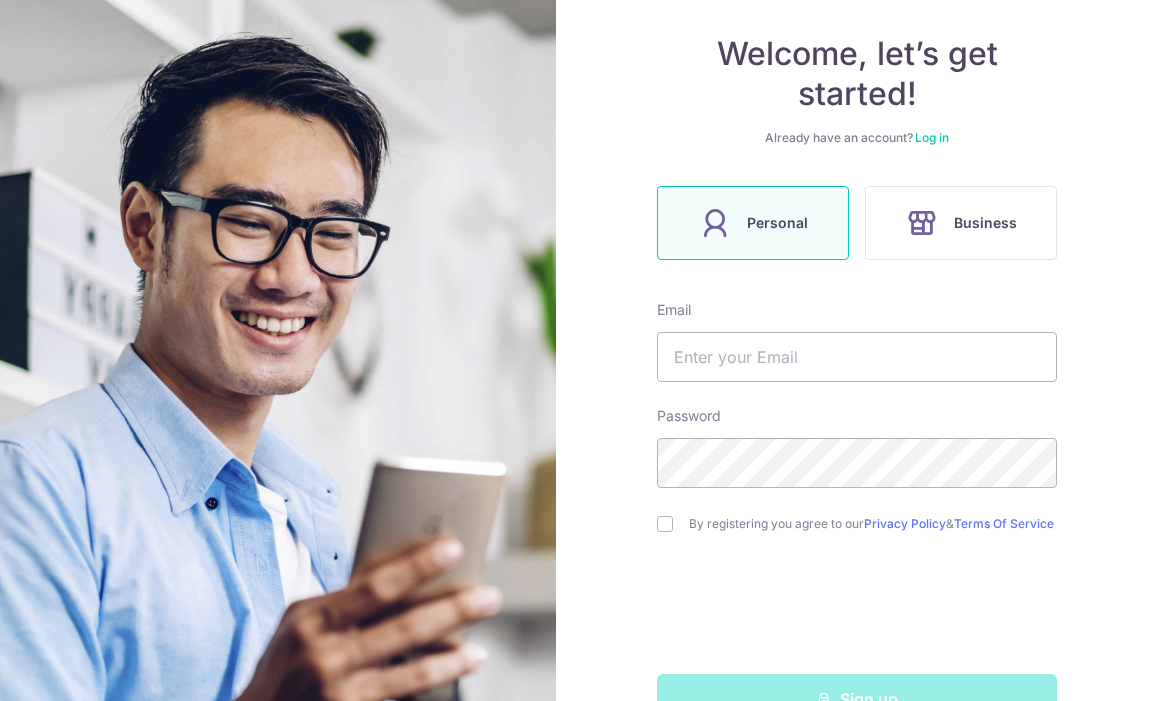 scroll, scrollTop: 172, scrollLeft: 0, axis: vertical 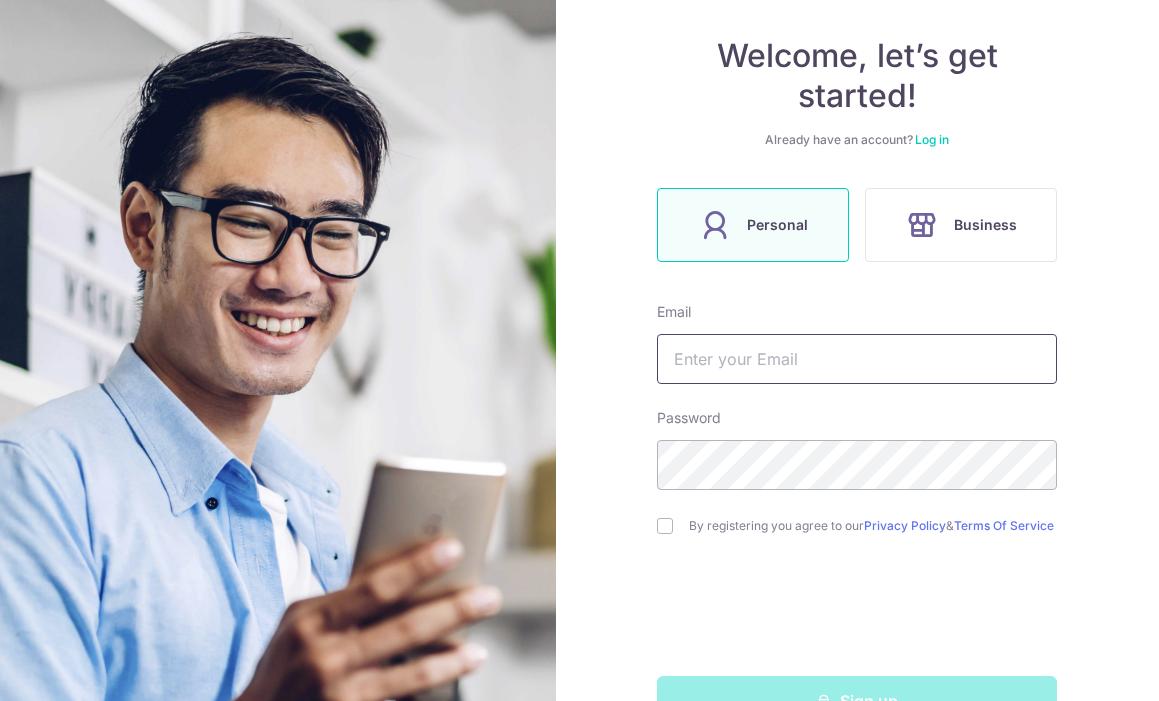 click at bounding box center [857, 359] 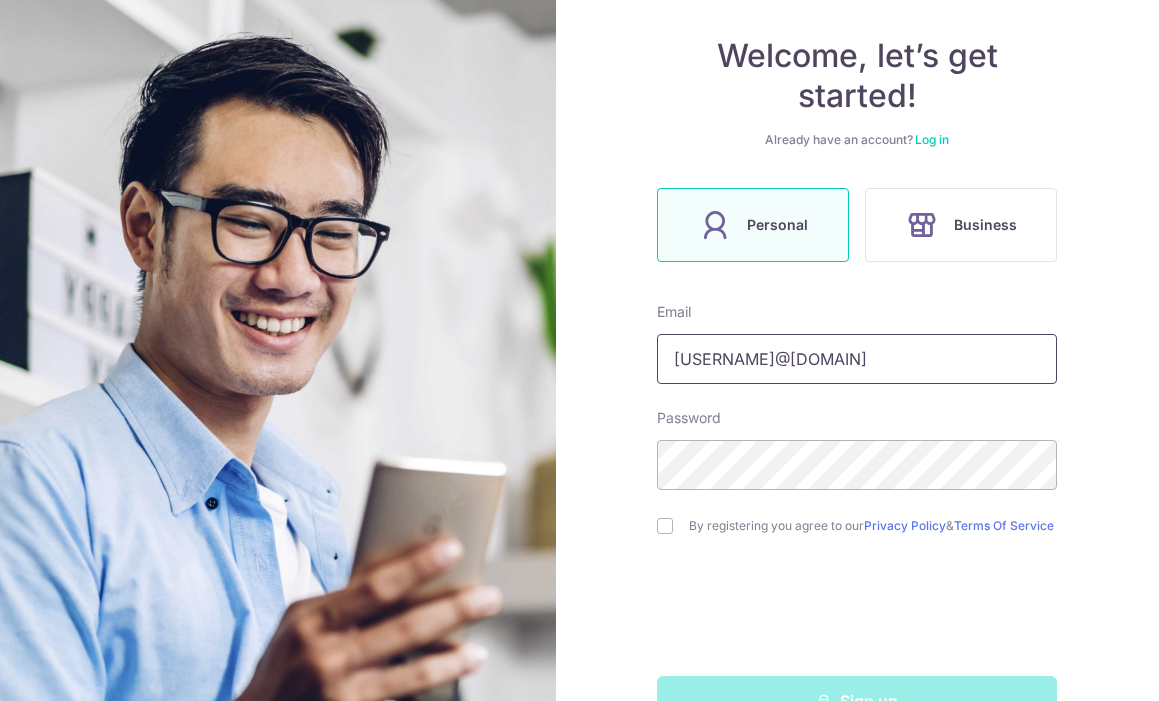 type on "[USERNAME]@[example.com]" 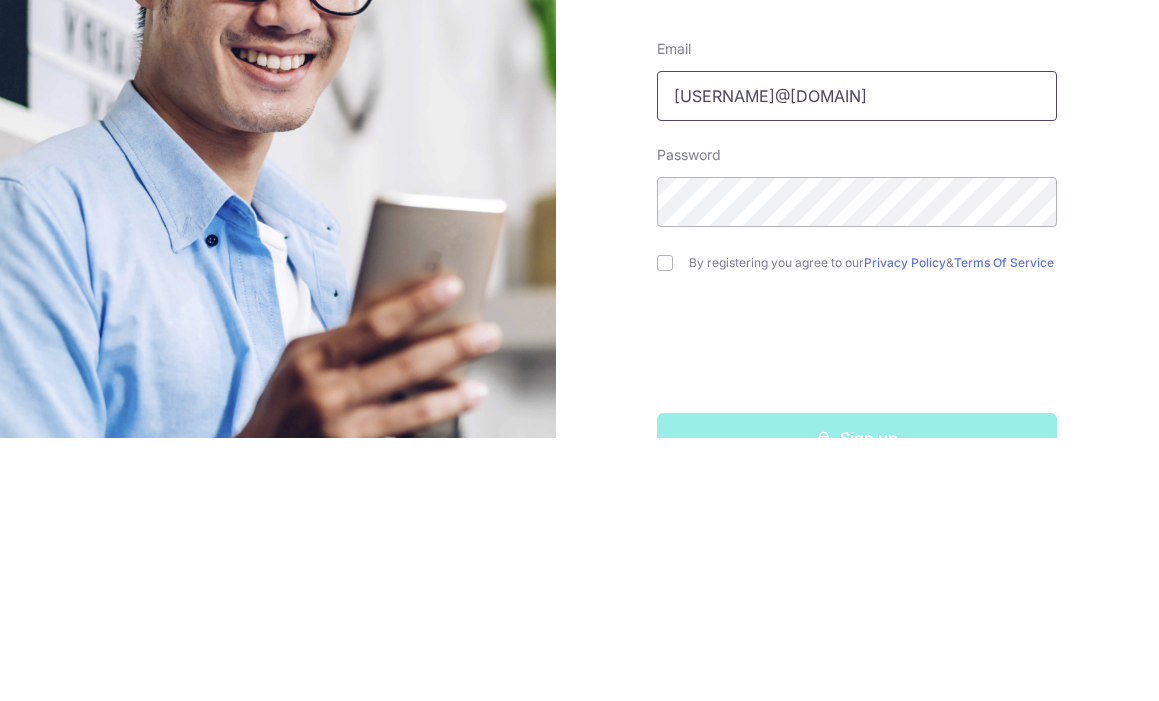 scroll, scrollTop: 65, scrollLeft: 0, axis: vertical 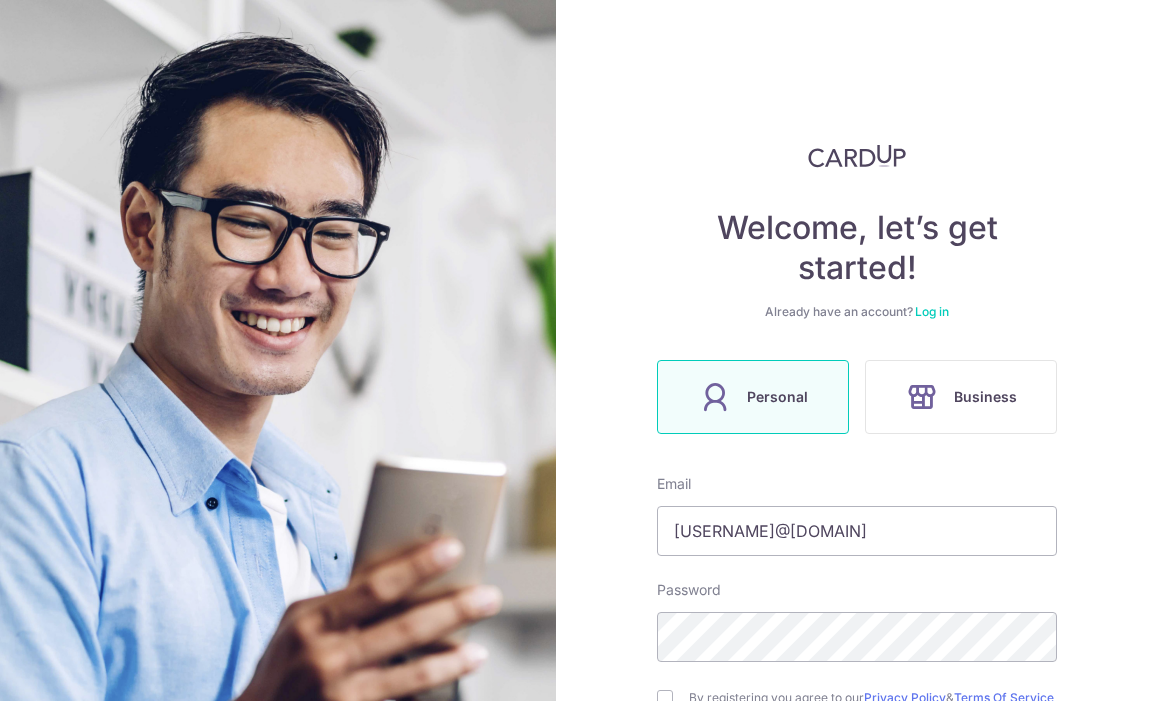 click on "Log in" at bounding box center (932, 311) 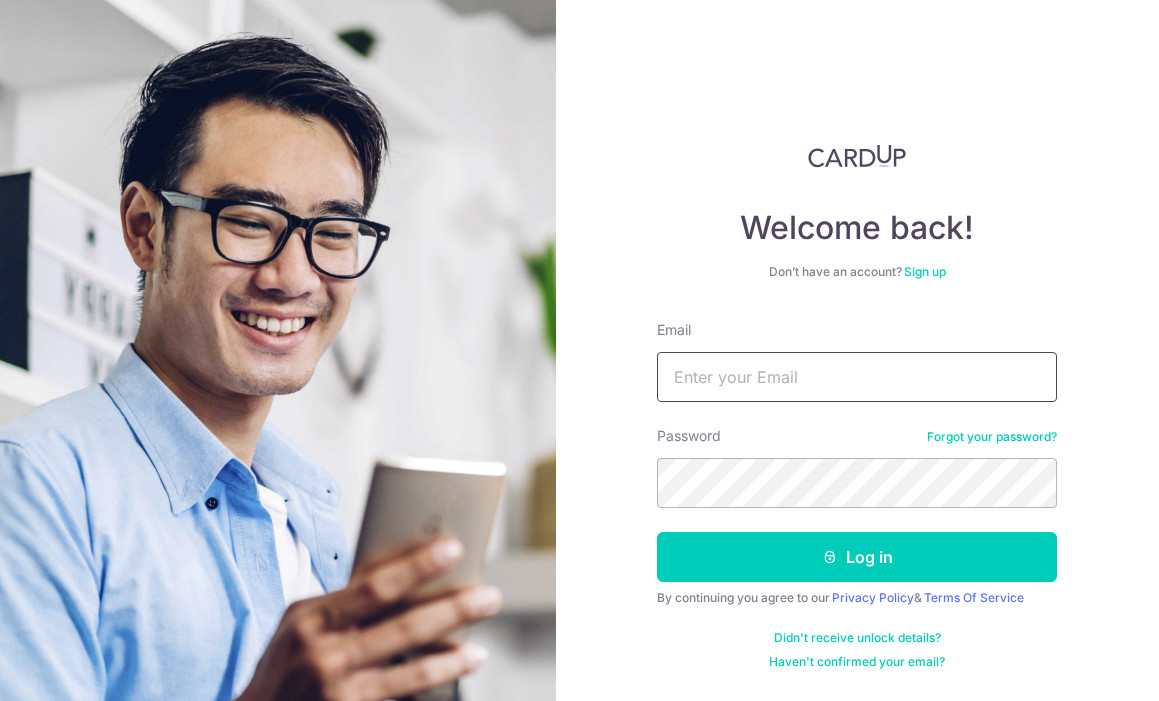 click on "Email" at bounding box center (857, 377) 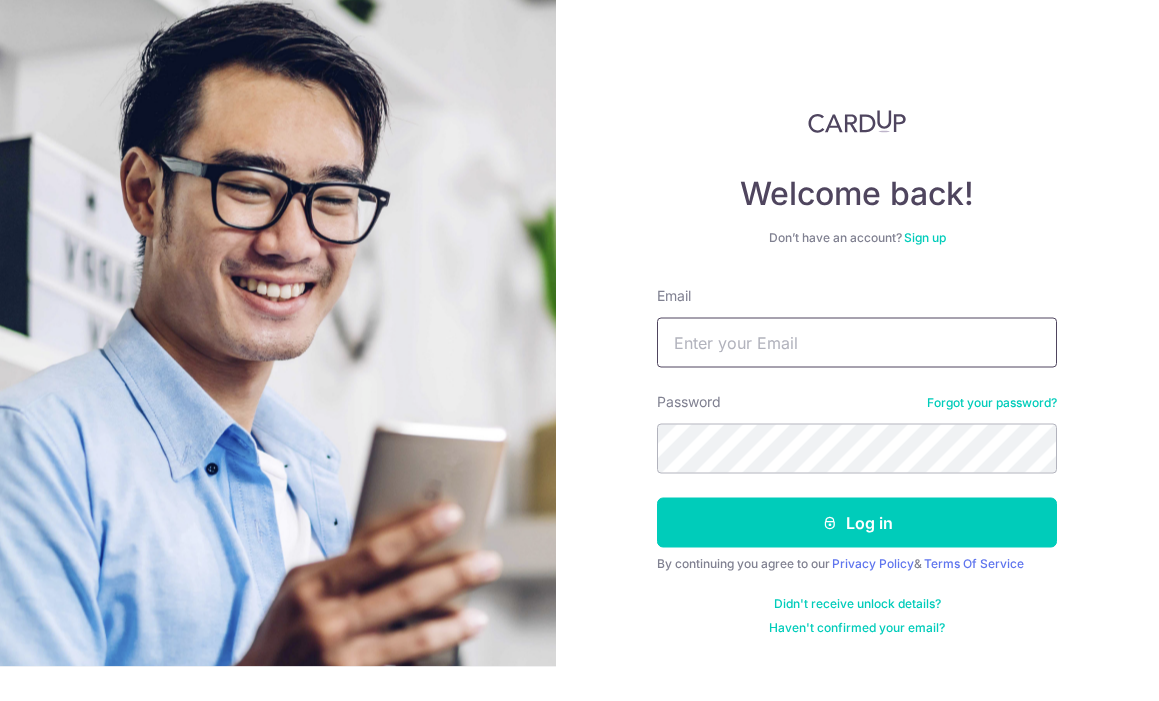 type on "[NAME]@[DOMAIN]" 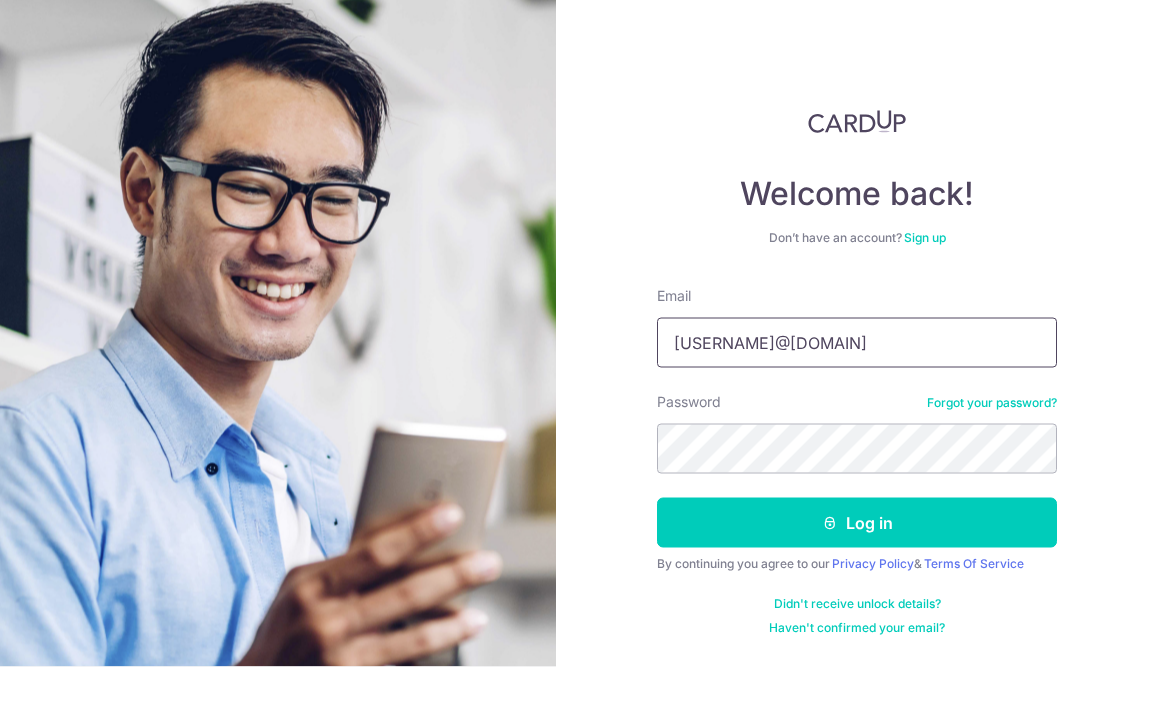 click on "Log in" at bounding box center (857, 557) 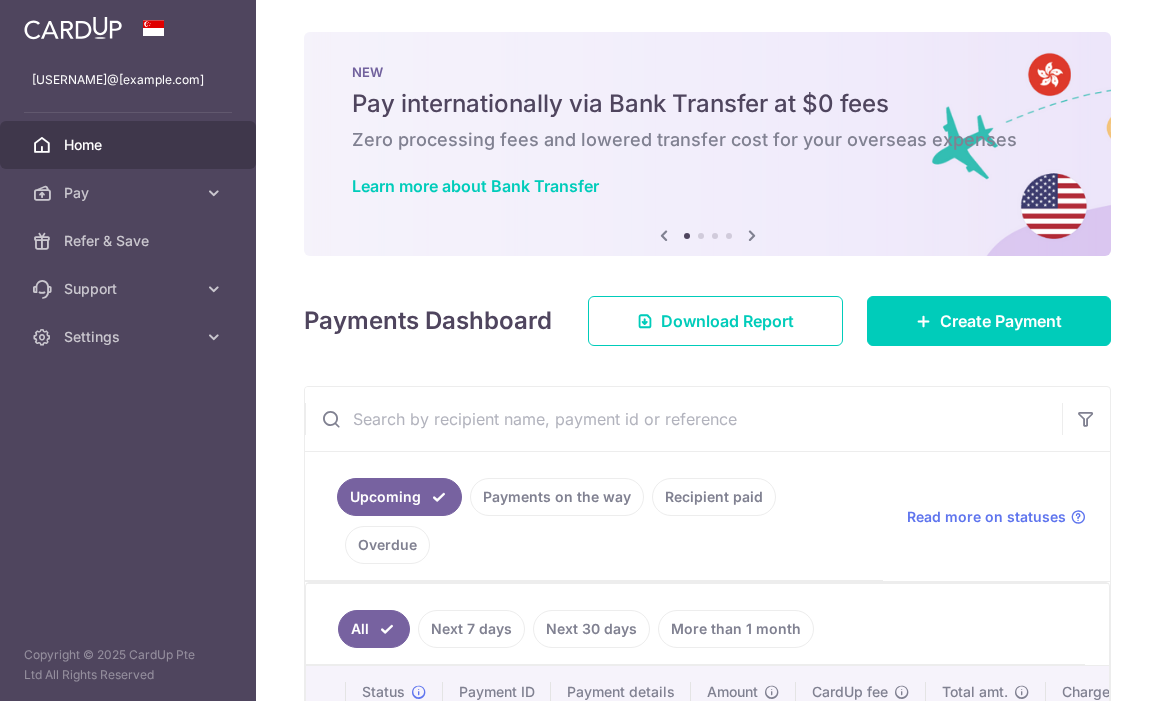 scroll, scrollTop: 0, scrollLeft: 0, axis: both 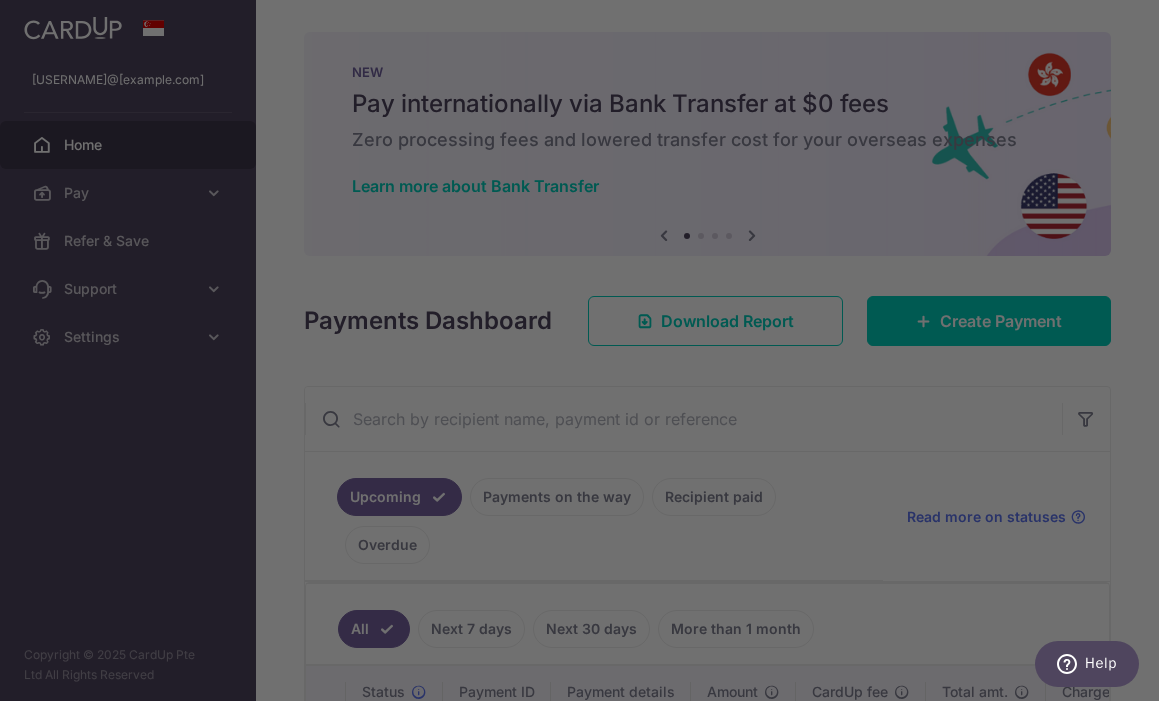 click at bounding box center [585, 354] 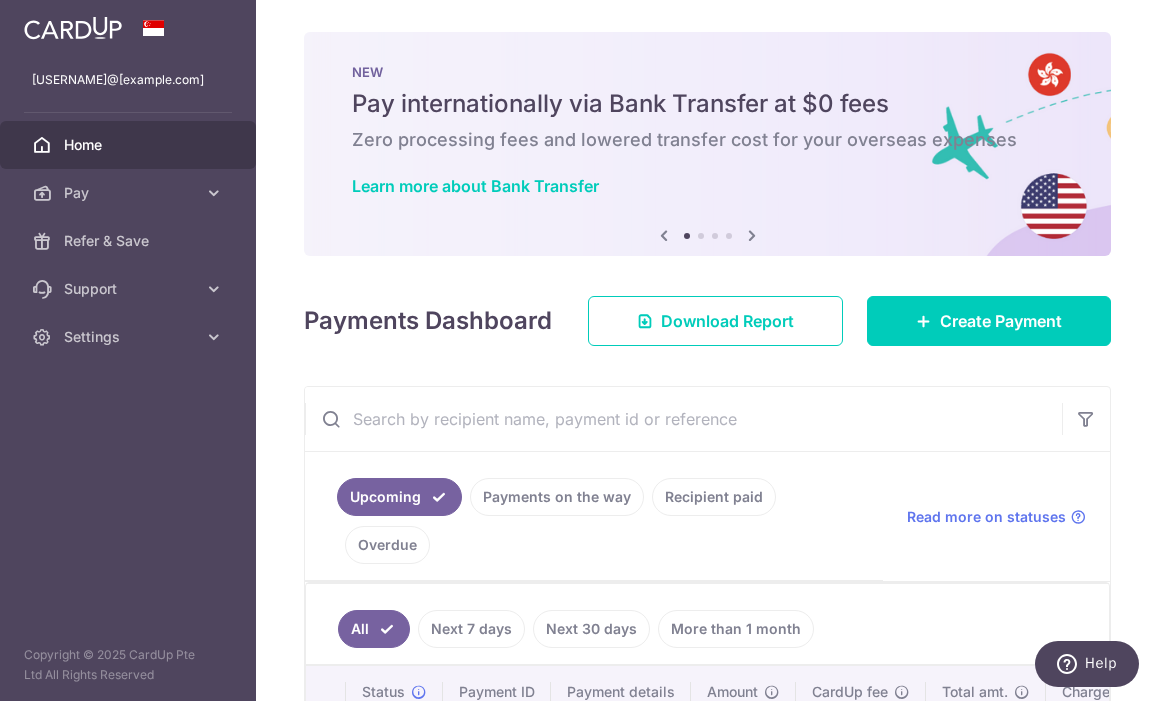 click at bounding box center (0, 0) 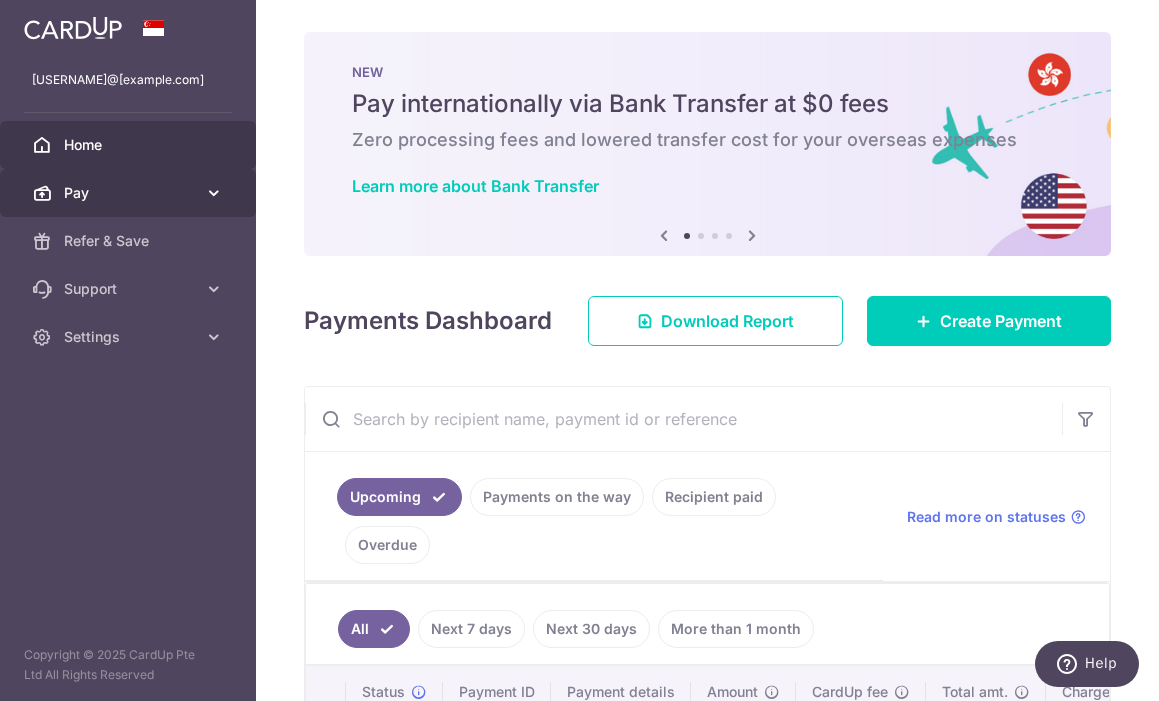 click on "Pay" at bounding box center (128, 193) 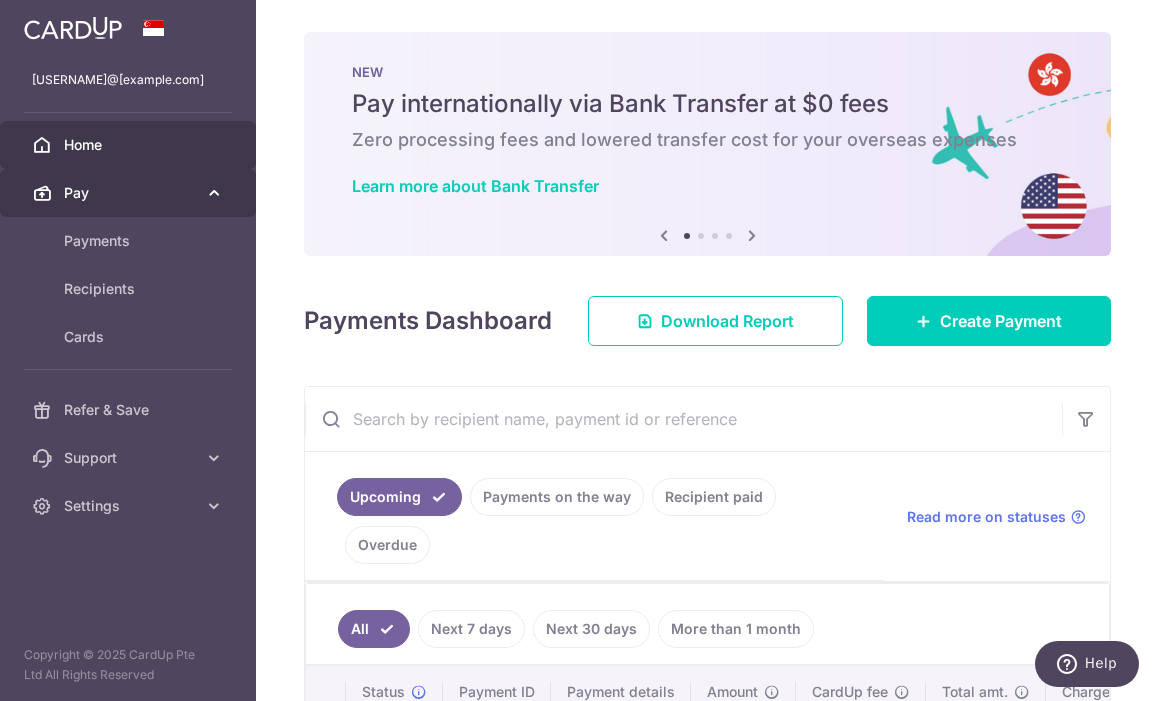 click on "Pay" at bounding box center [130, 193] 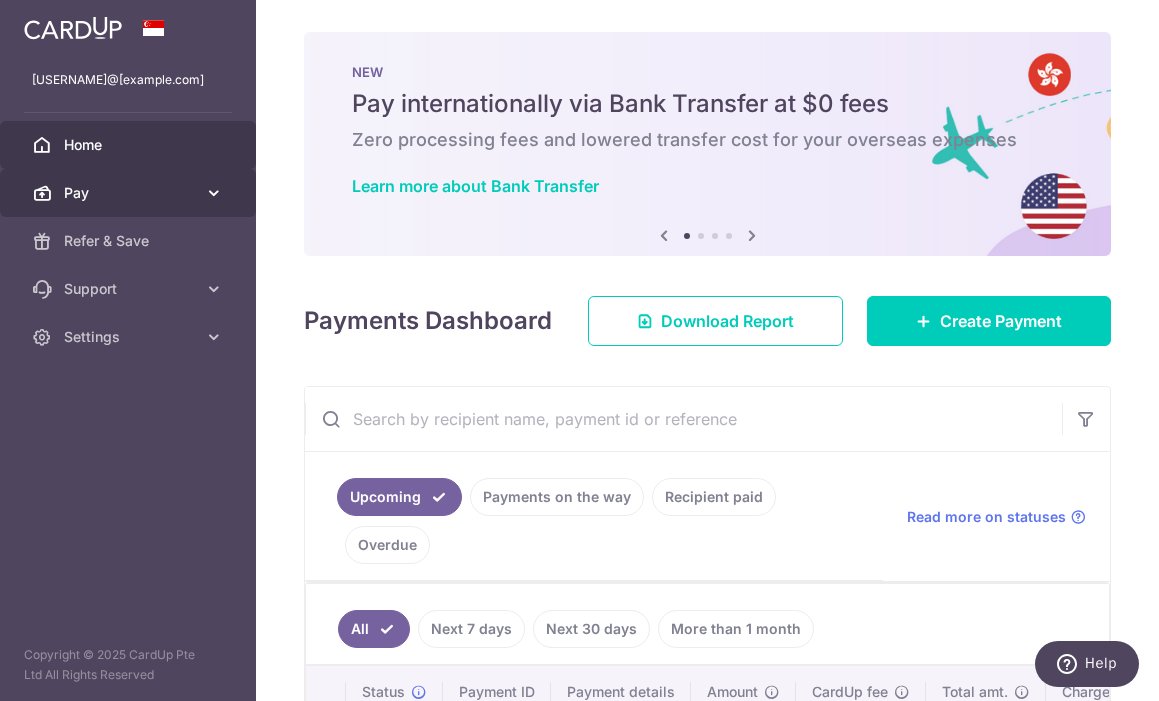 click on "Pay" at bounding box center [130, 193] 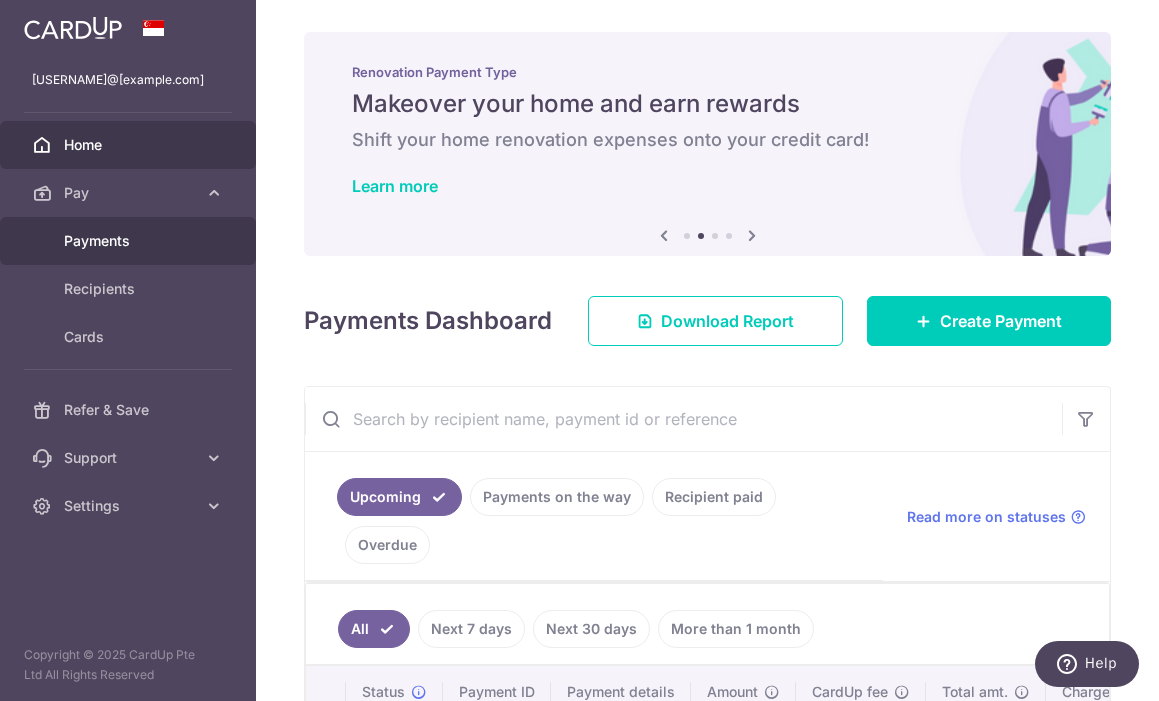 click on "Payments" at bounding box center (128, 241) 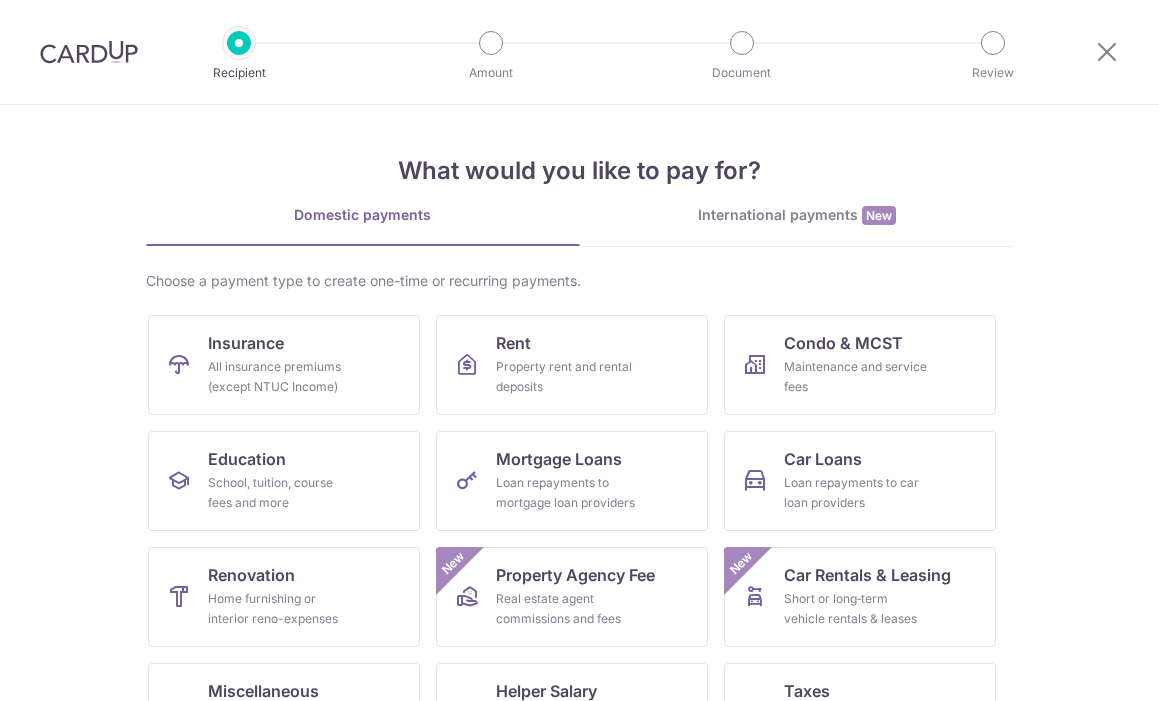 scroll, scrollTop: 0, scrollLeft: 0, axis: both 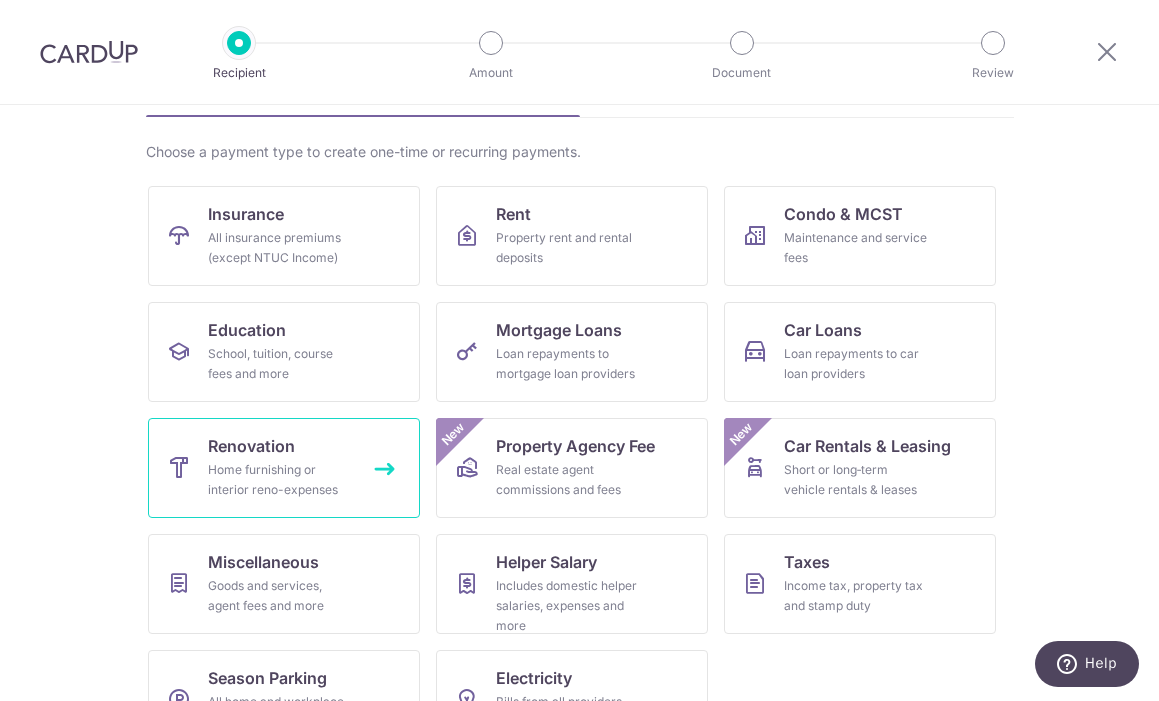 click on "Renovation" at bounding box center [251, 446] 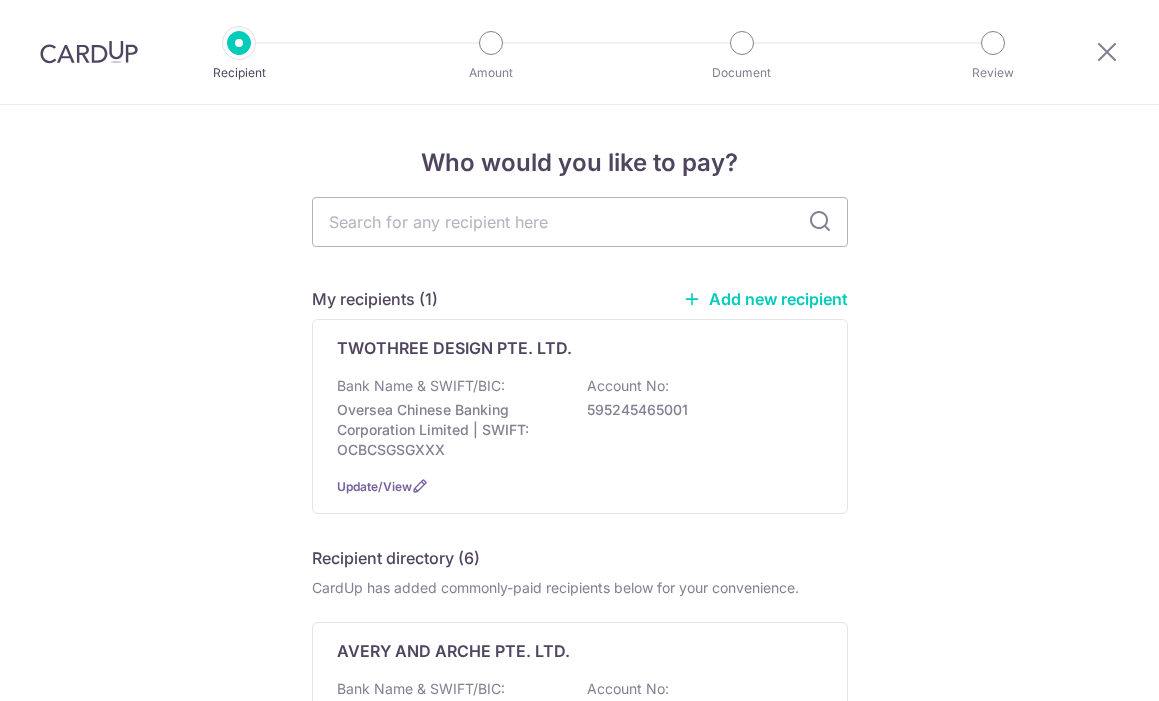scroll, scrollTop: 0, scrollLeft: 0, axis: both 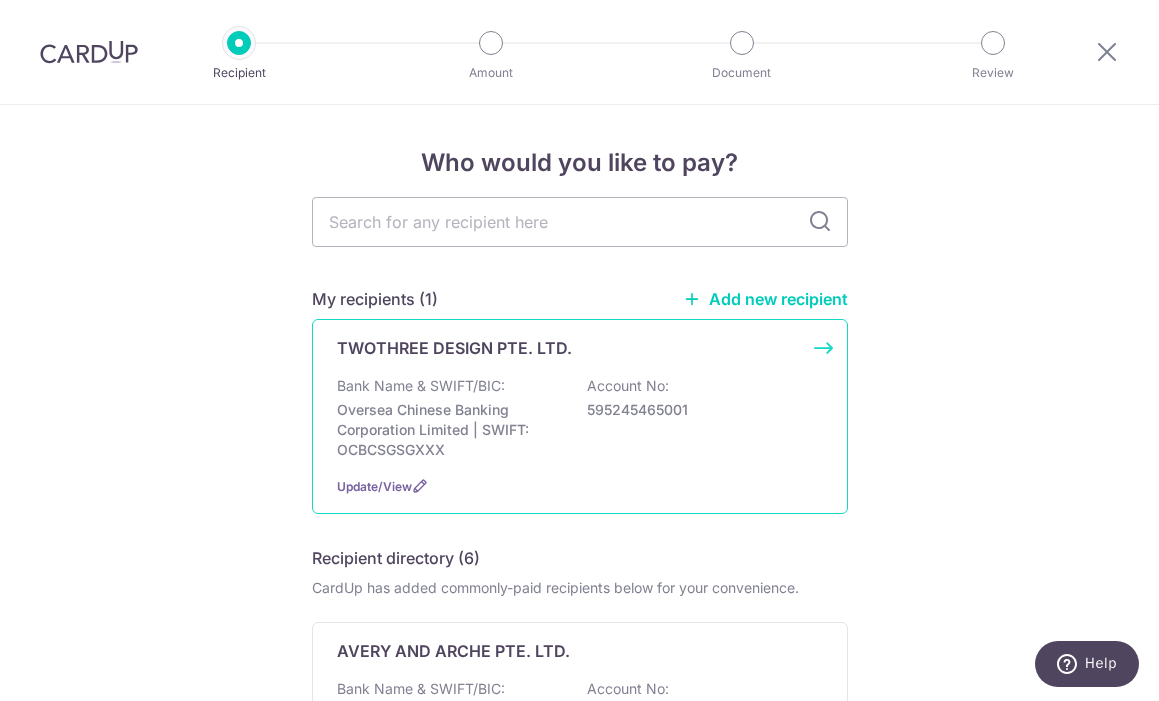 click on "Oversea Chinese Banking Corporation Limited | SWIFT: OCBCSGSGXXX" at bounding box center [449, 430] 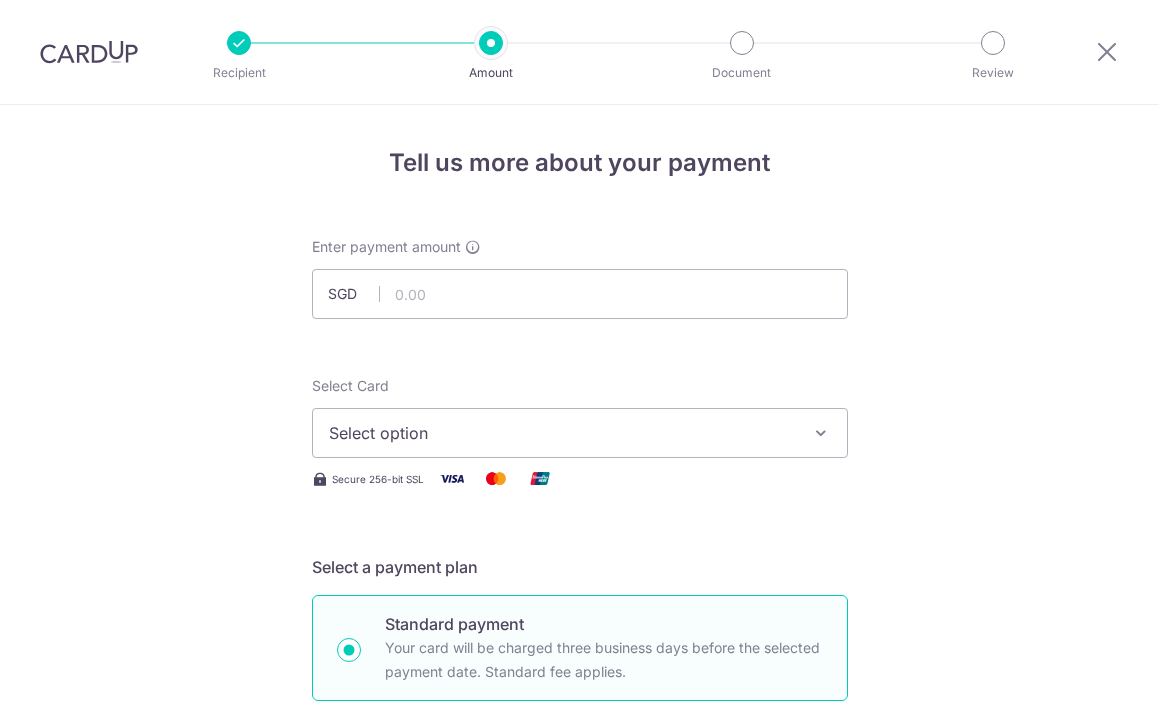 scroll, scrollTop: 0, scrollLeft: 0, axis: both 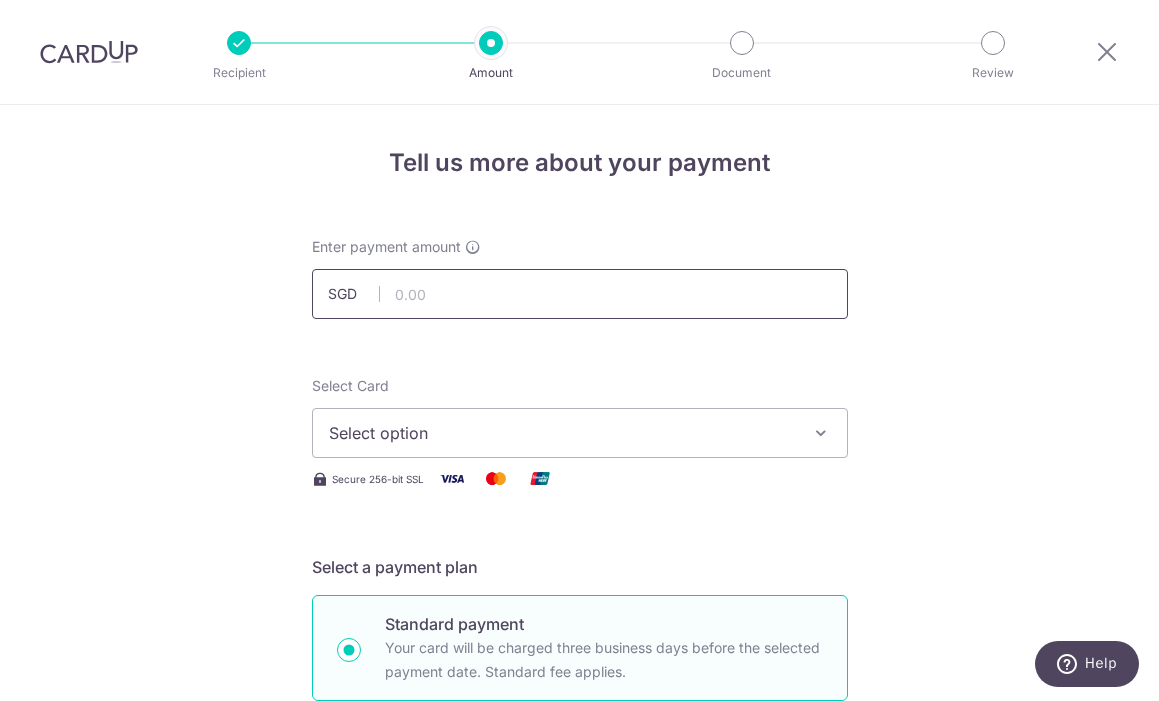 click at bounding box center [580, 294] 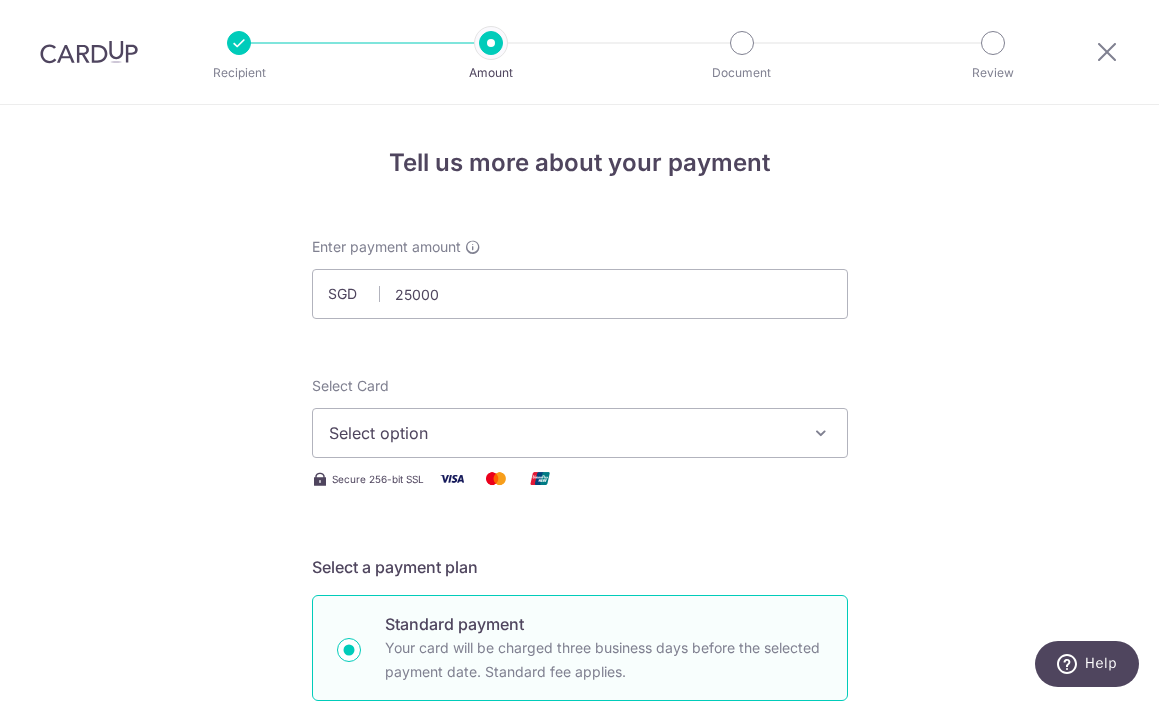 type on "25,000.00" 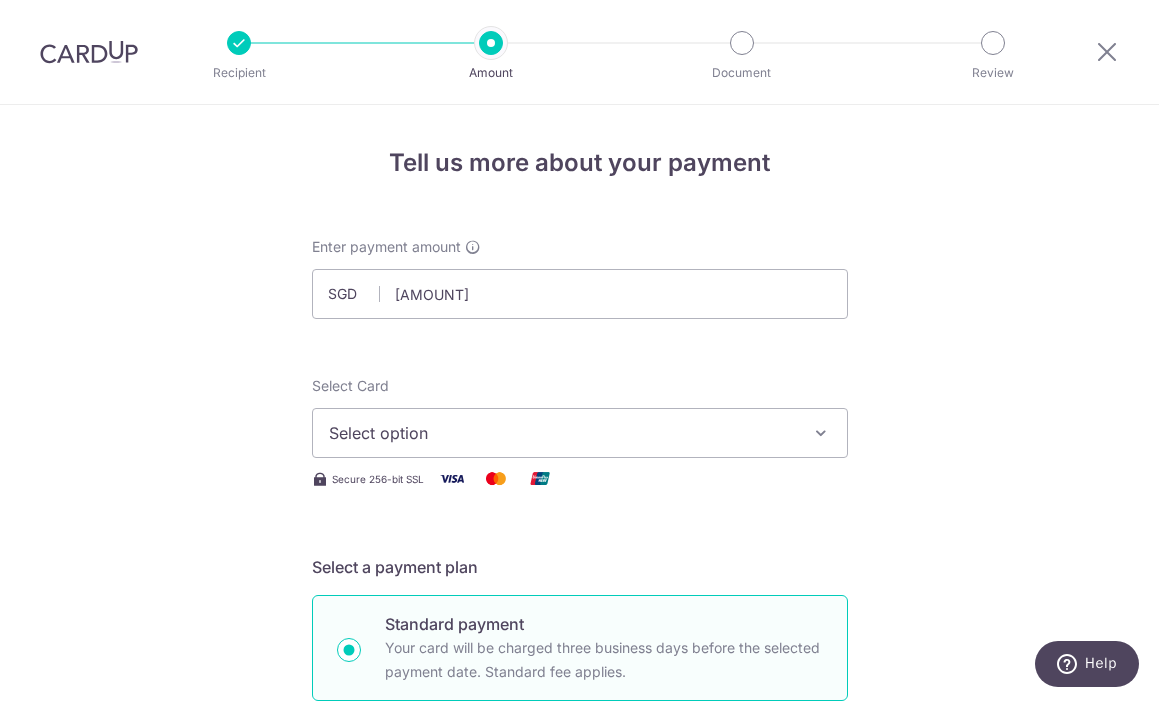 click on "Tell us more about your payment
Enter payment amount
SGD
25,000.00
25000.00
Select Card
Select option
Add credit card
Your Cards
**** 3855
Secure 256-bit SSL
Text
New card details
Card
Secure 256-bit SSL" at bounding box center [579, 1076] 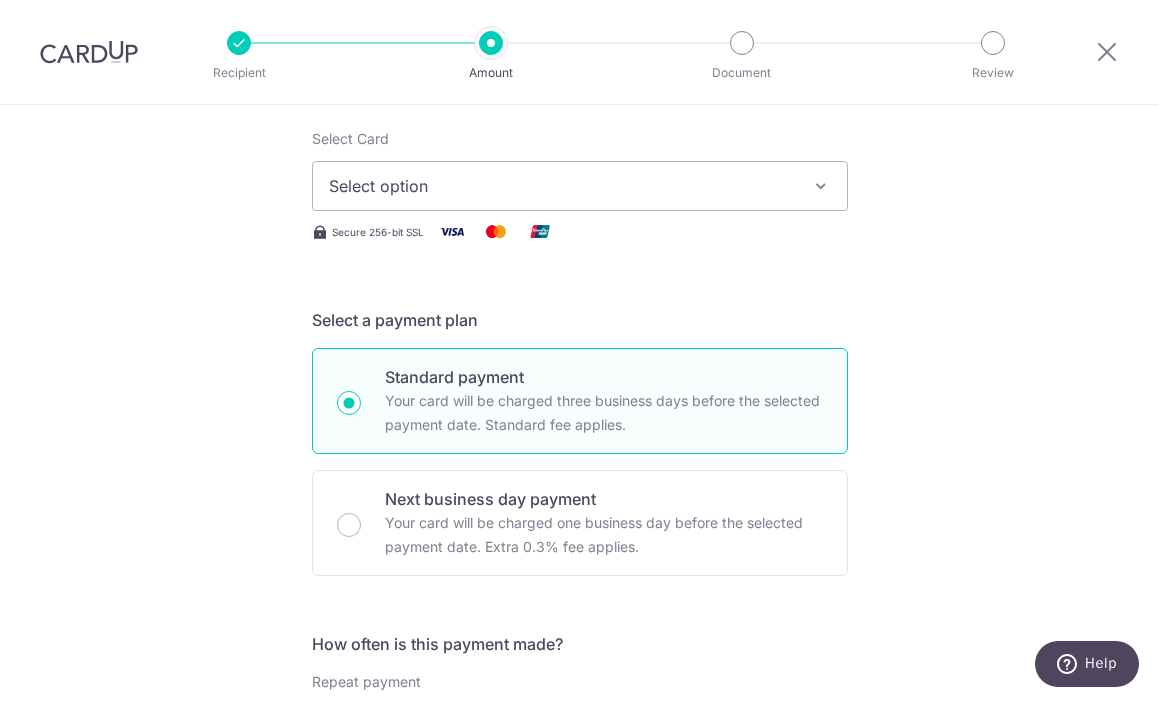 click on "Select option" at bounding box center (562, 186) 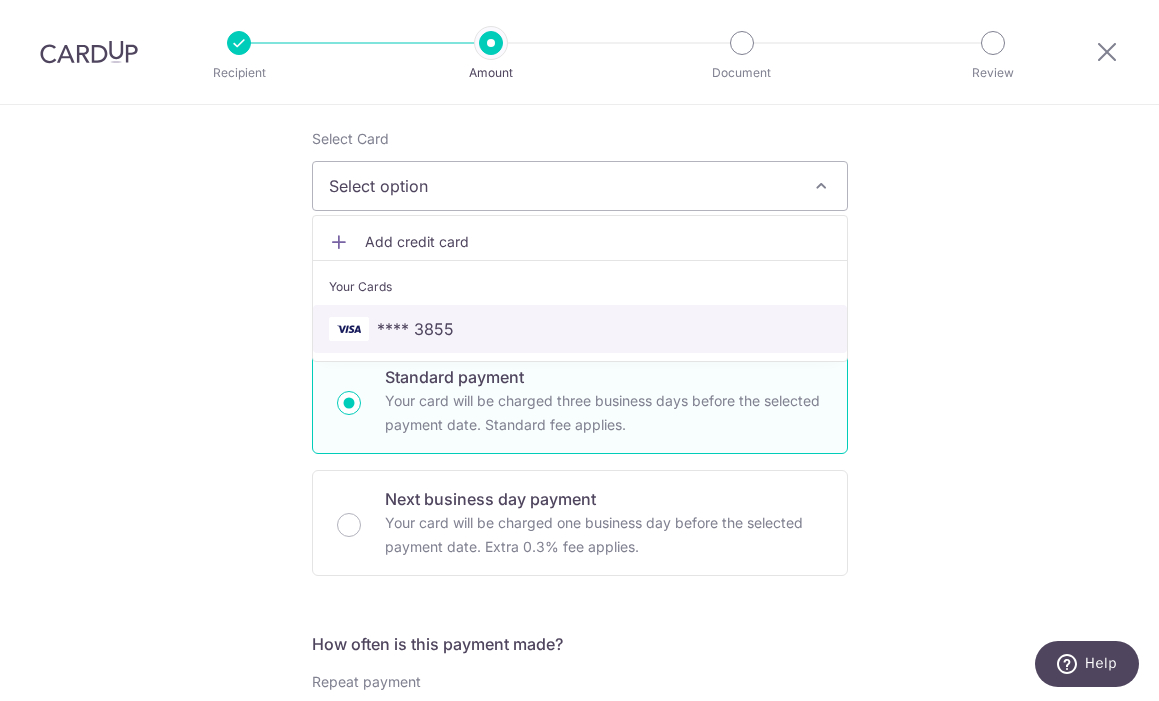click on "**** 3855" at bounding box center (580, 329) 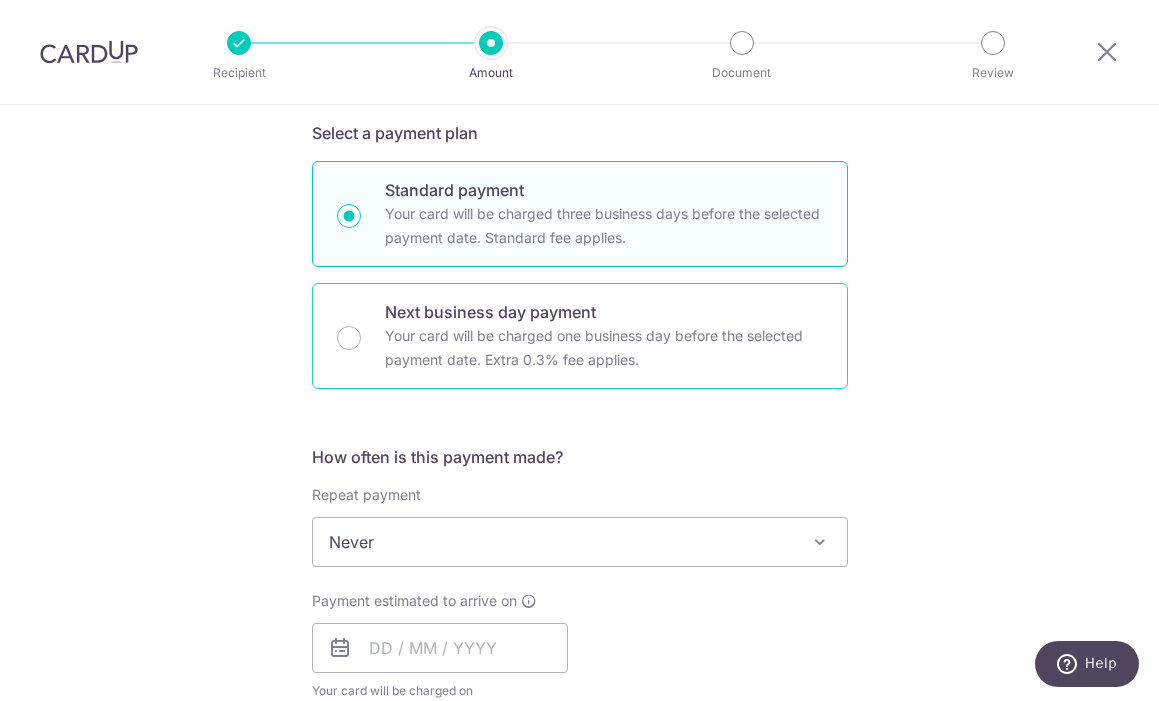 scroll, scrollTop: 628, scrollLeft: 0, axis: vertical 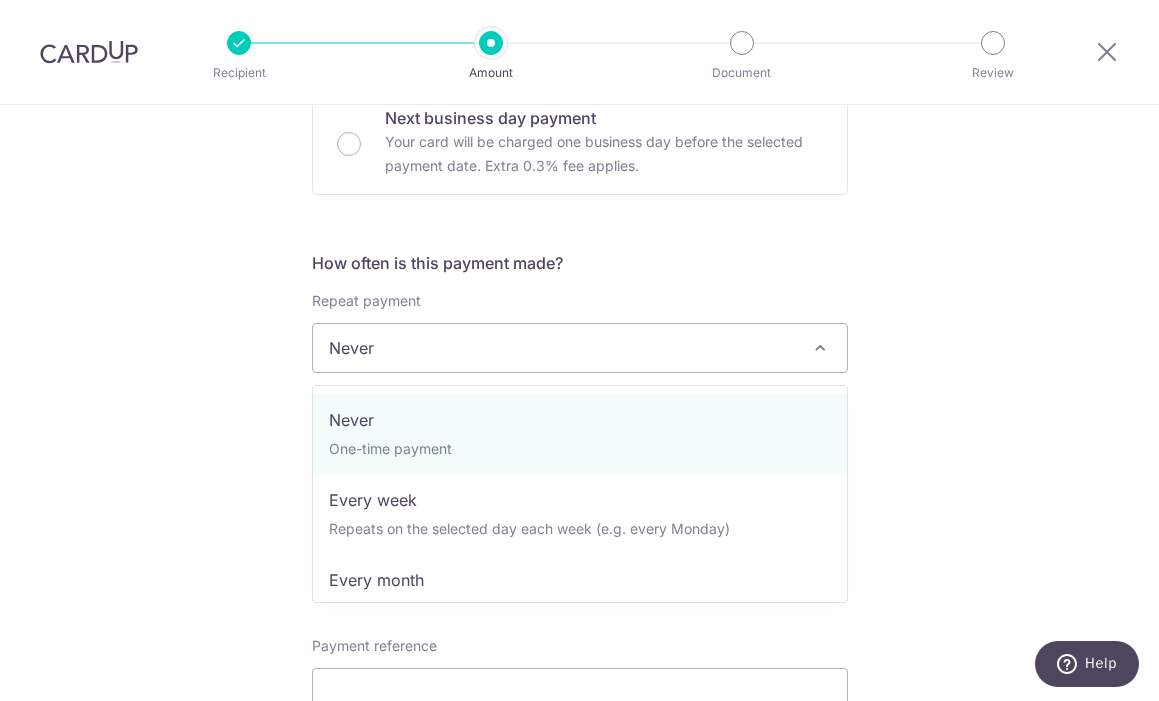 click on "Never" at bounding box center (580, 348) 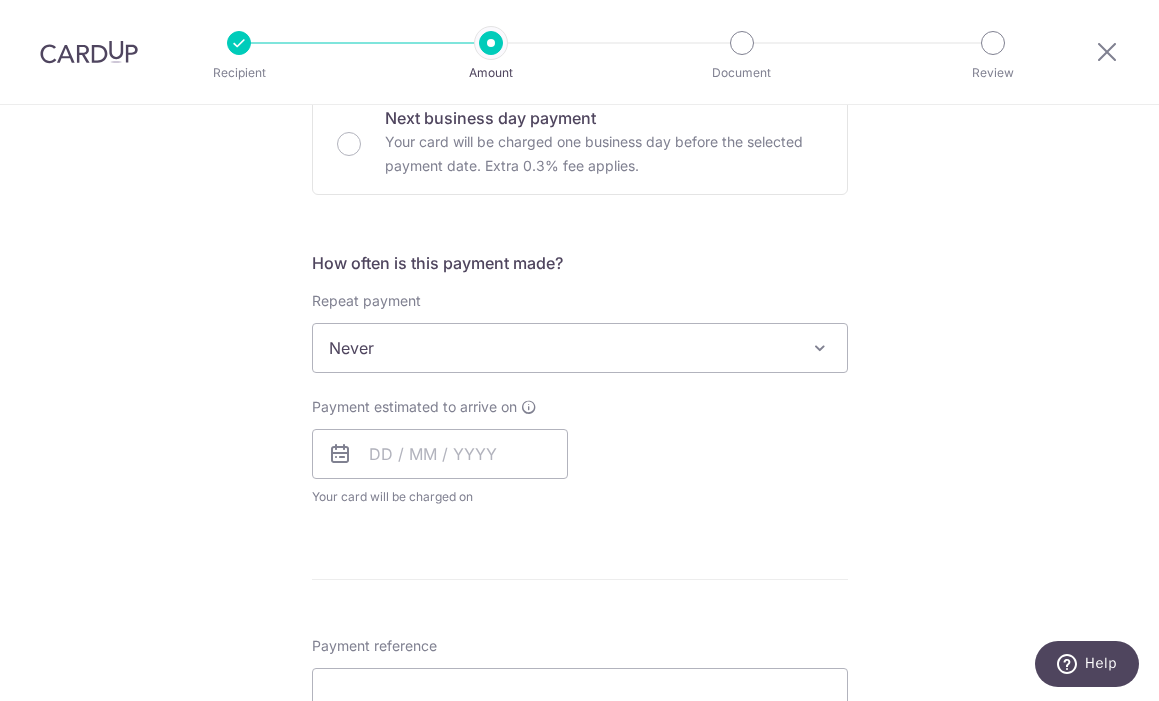 scroll, scrollTop: 844, scrollLeft: 0, axis: vertical 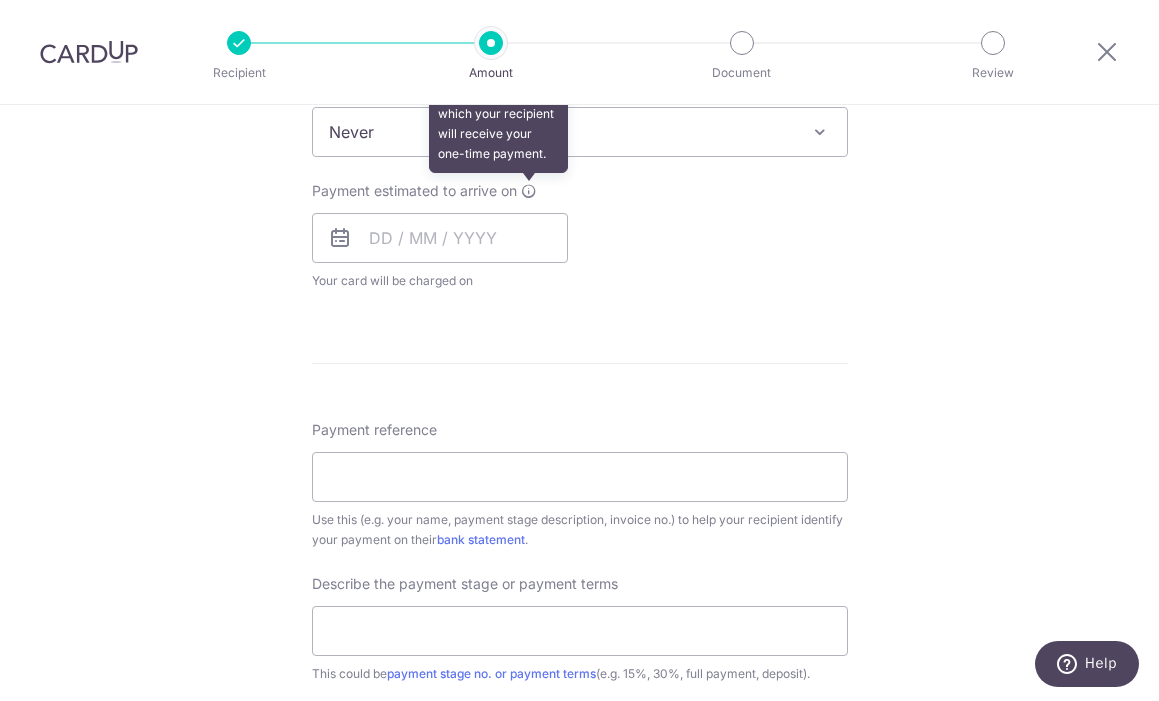 click at bounding box center (529, 191) 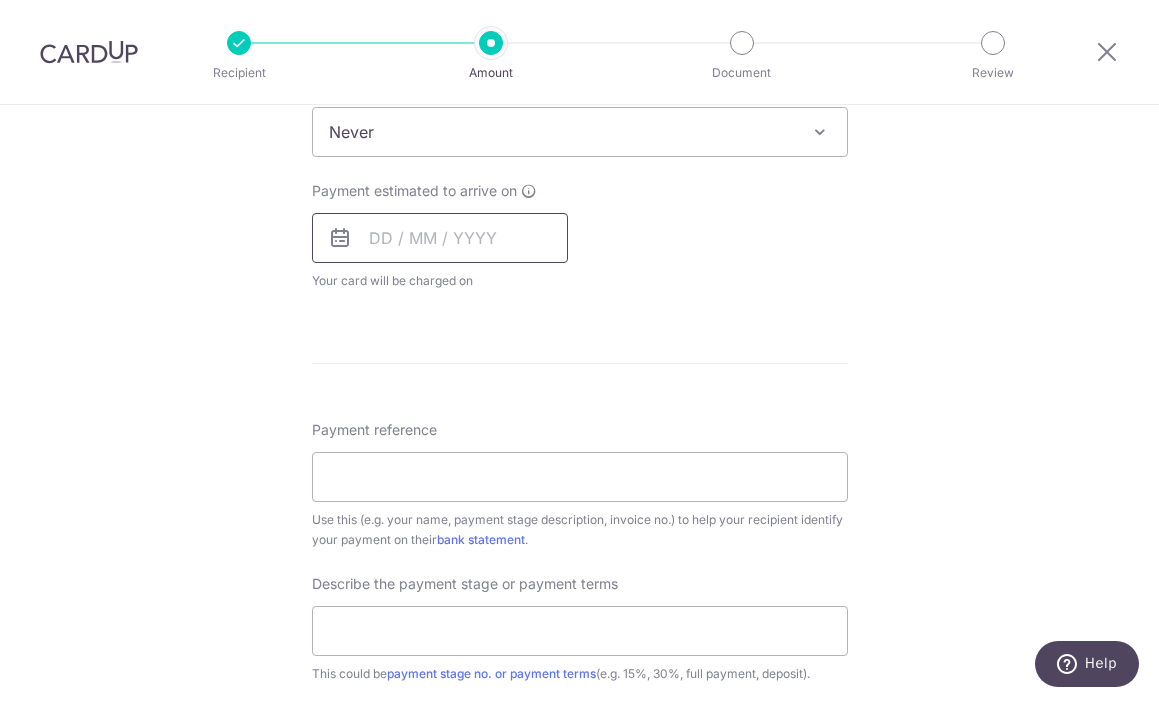 click at bounding box center (440, 238) 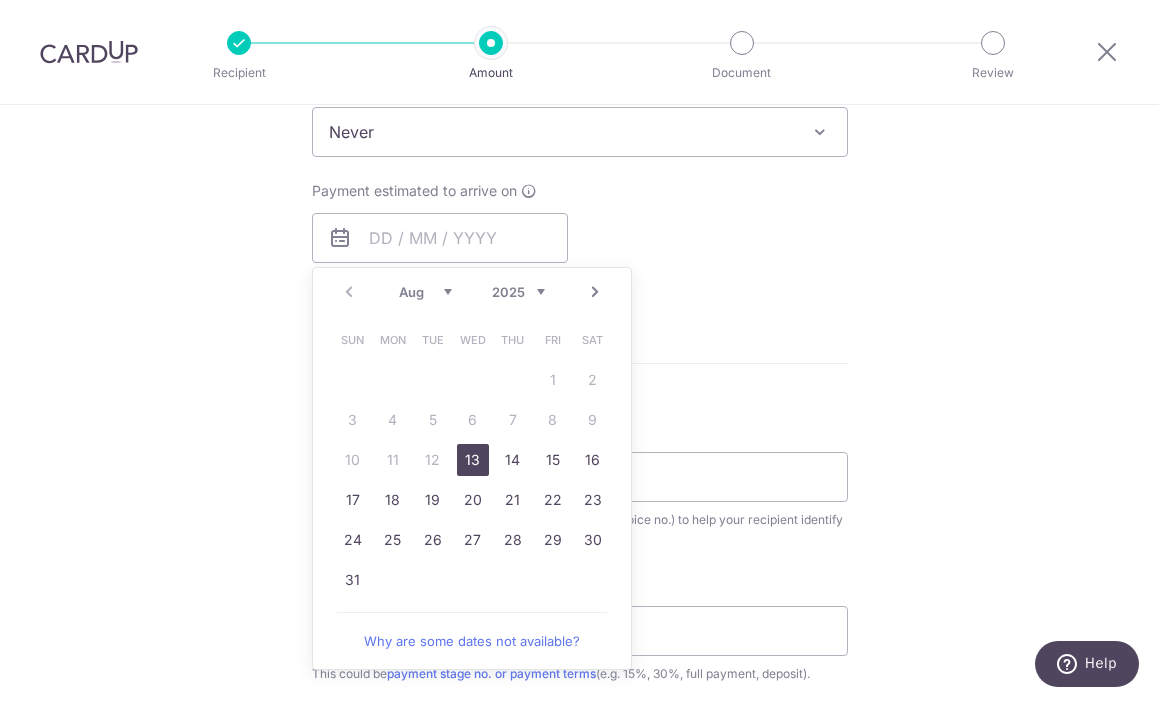 click on "13" at bounding box center [473, 460] 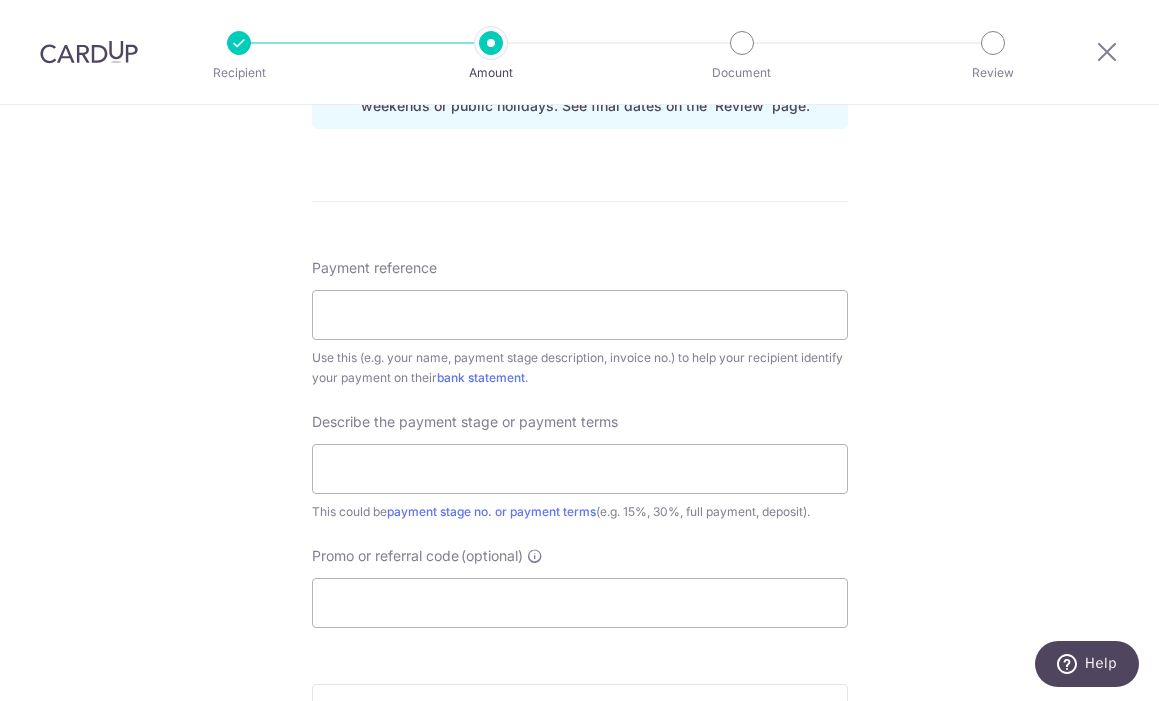 scroll, scrollTop: 1106, scrollLeft: 0, axis: vertical 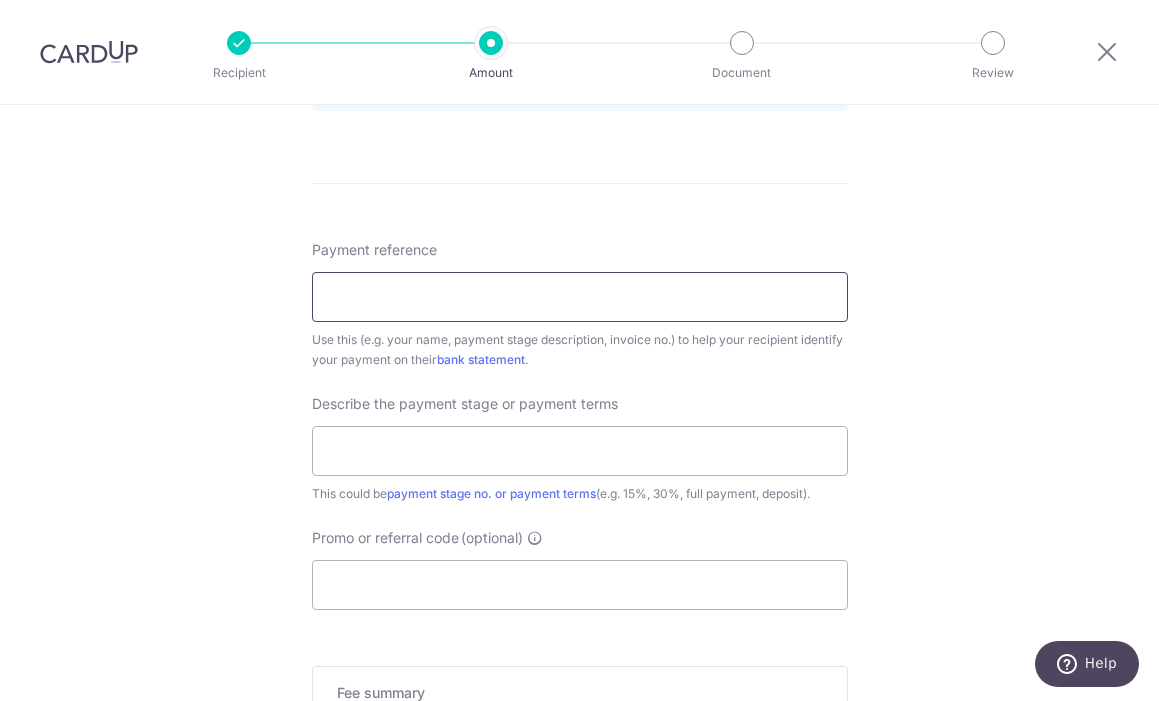 click on "Payment reference" at bounding box center (580, 297) 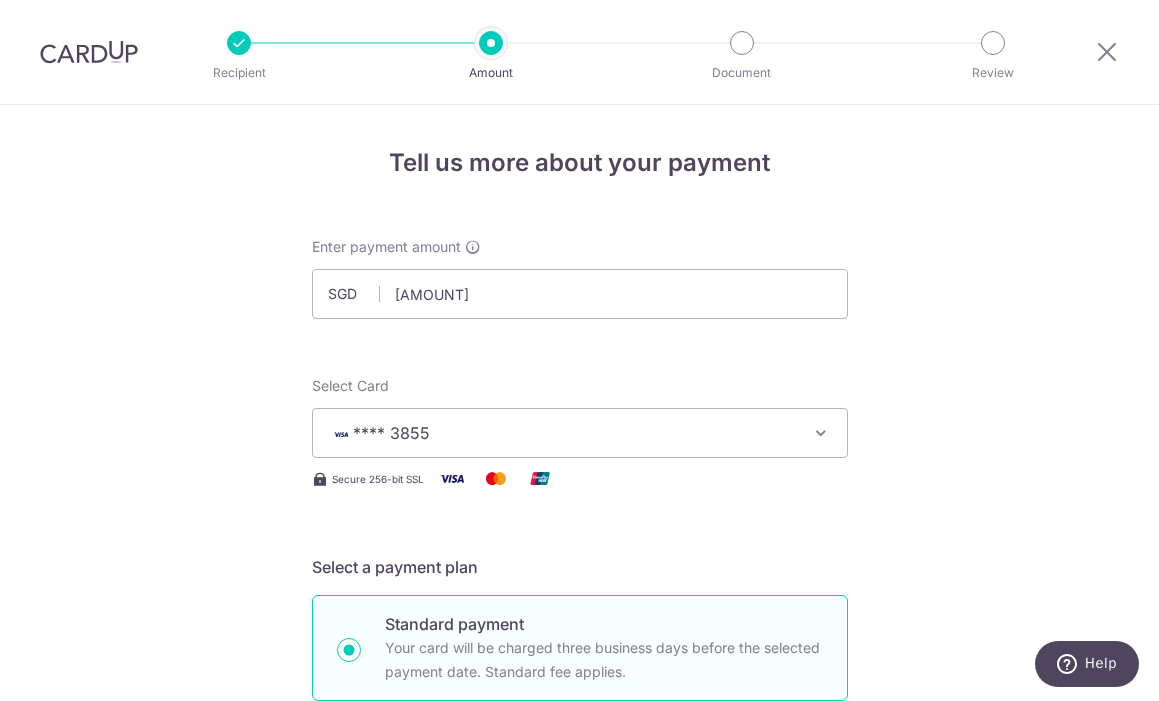 scroll, scrollTop: 0, scrollLeft: 0, axis: both 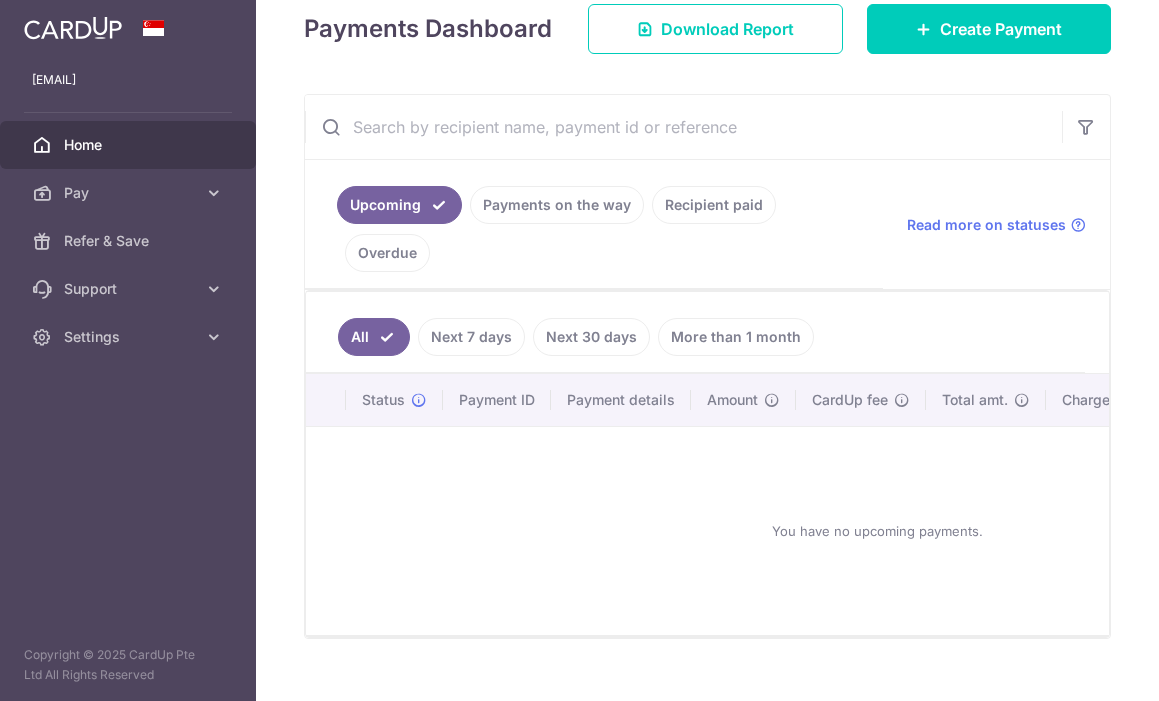 click on "Recipient paid" at bounding box center (714, 205) 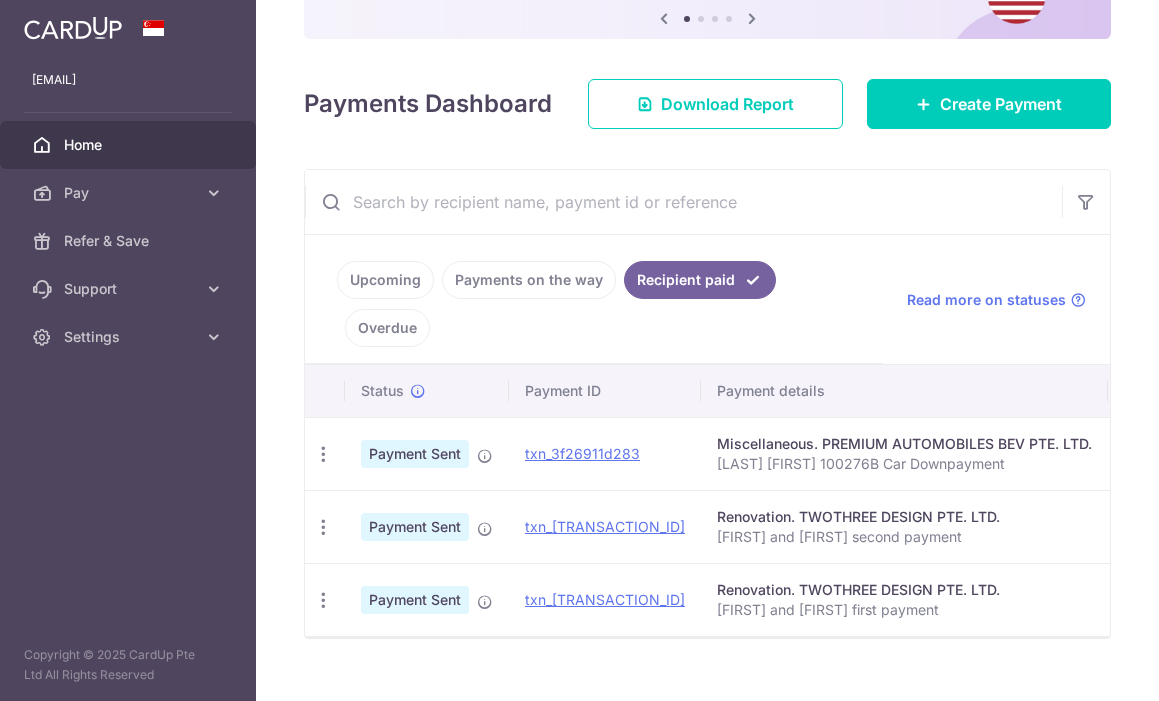 scroll, scrollTop: 193, scrollLeft: 0, axis: vertical 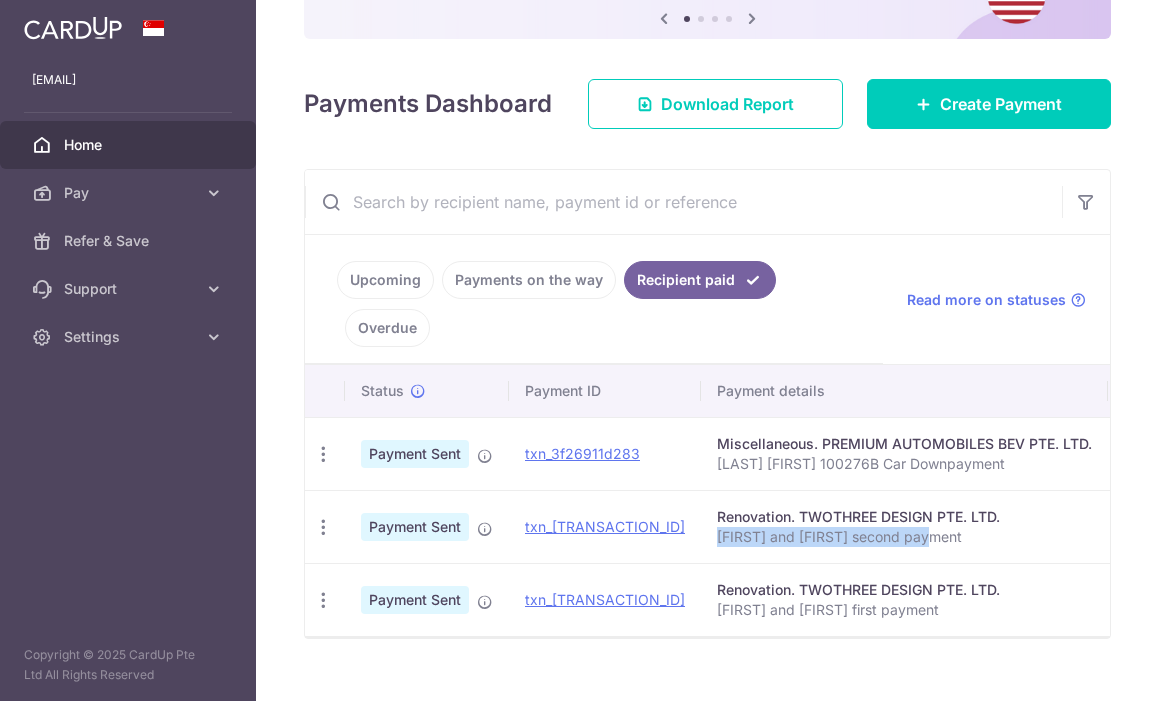 drag, startPoint x: 645, startPoint y: 569, endPoint x: 403, endPoint y: 575, distance: 242.07437 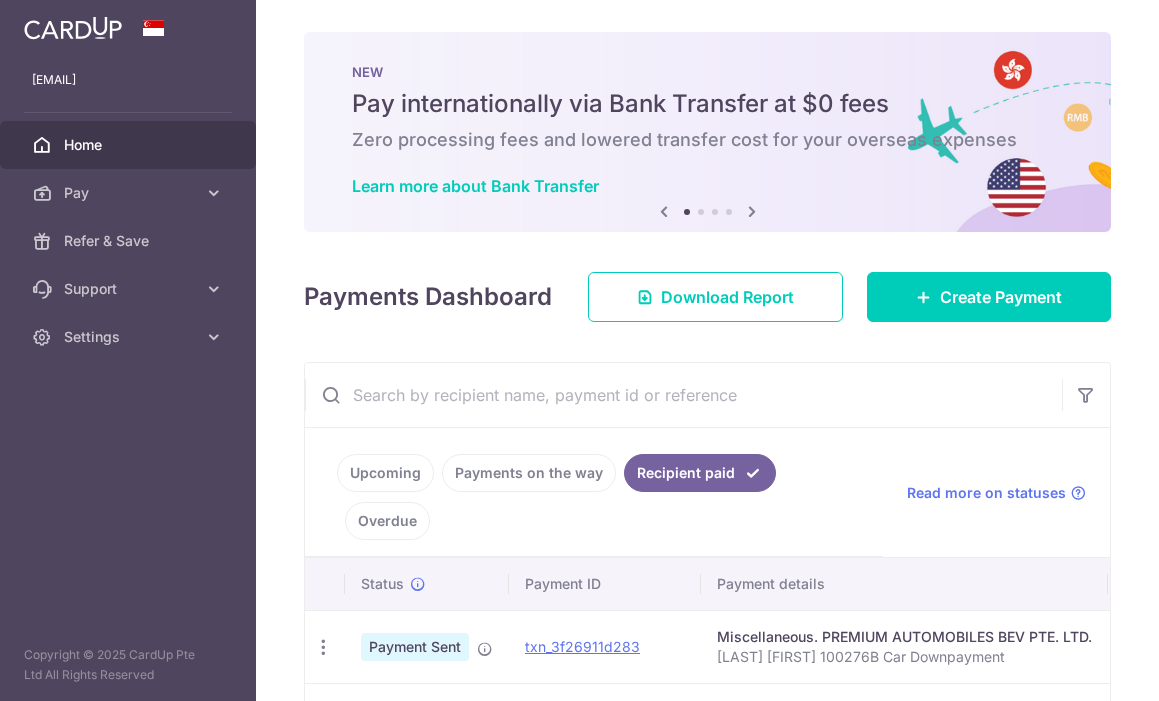 scroll, scrollTop: 0, scrollLeft: 0, axis: both 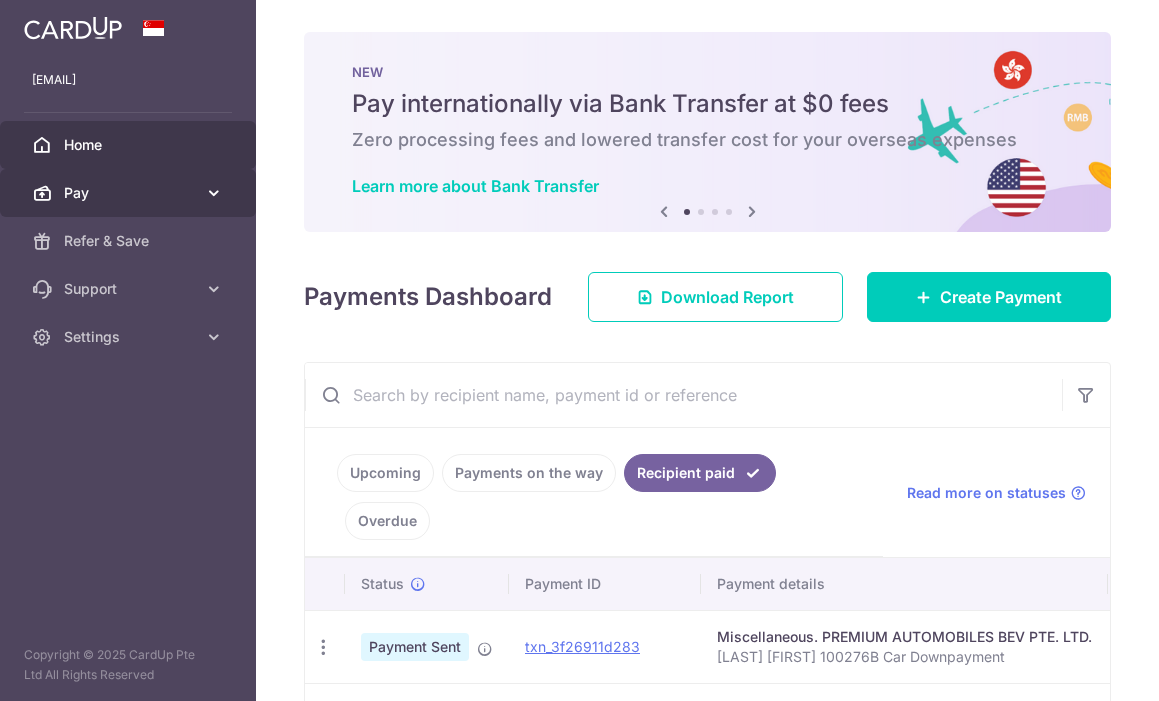 click on "Pay" at bounding box center (130, 193) 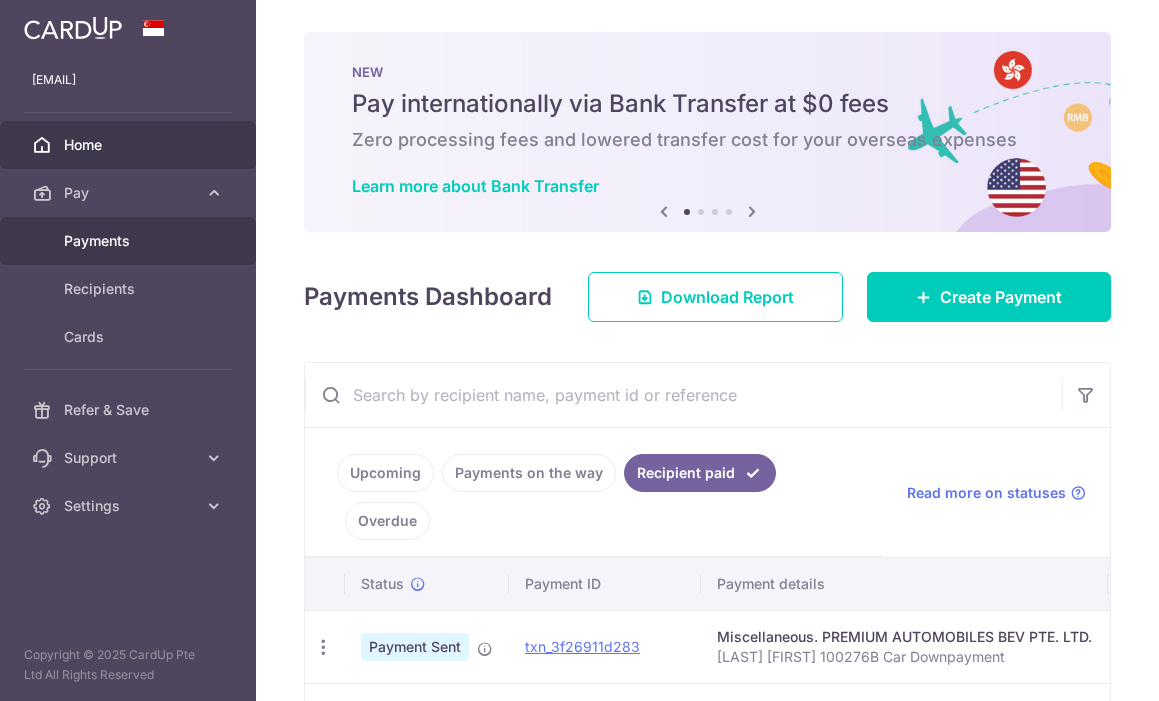 click on "Payments" at bounding box center (128, 241) 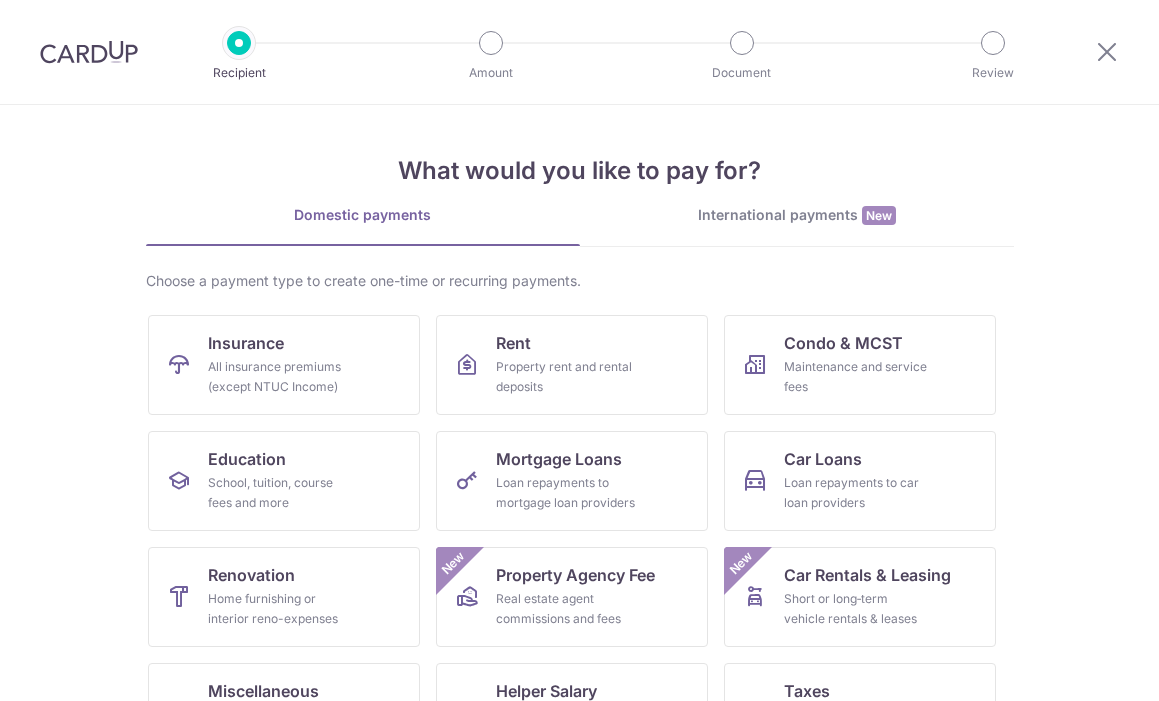 scroll, scrollTop: 0, scrollLeft: 0, axis: both 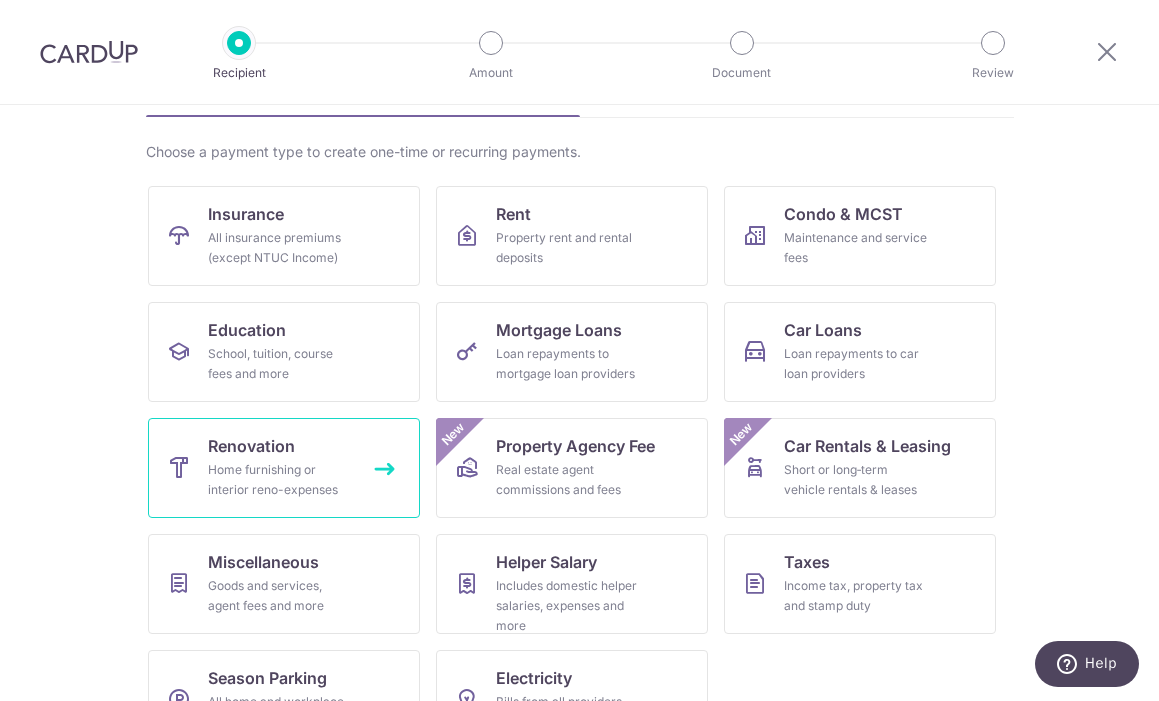 click on "Home furnishing or interior reno-expenses" at bounding box center (280, 480) 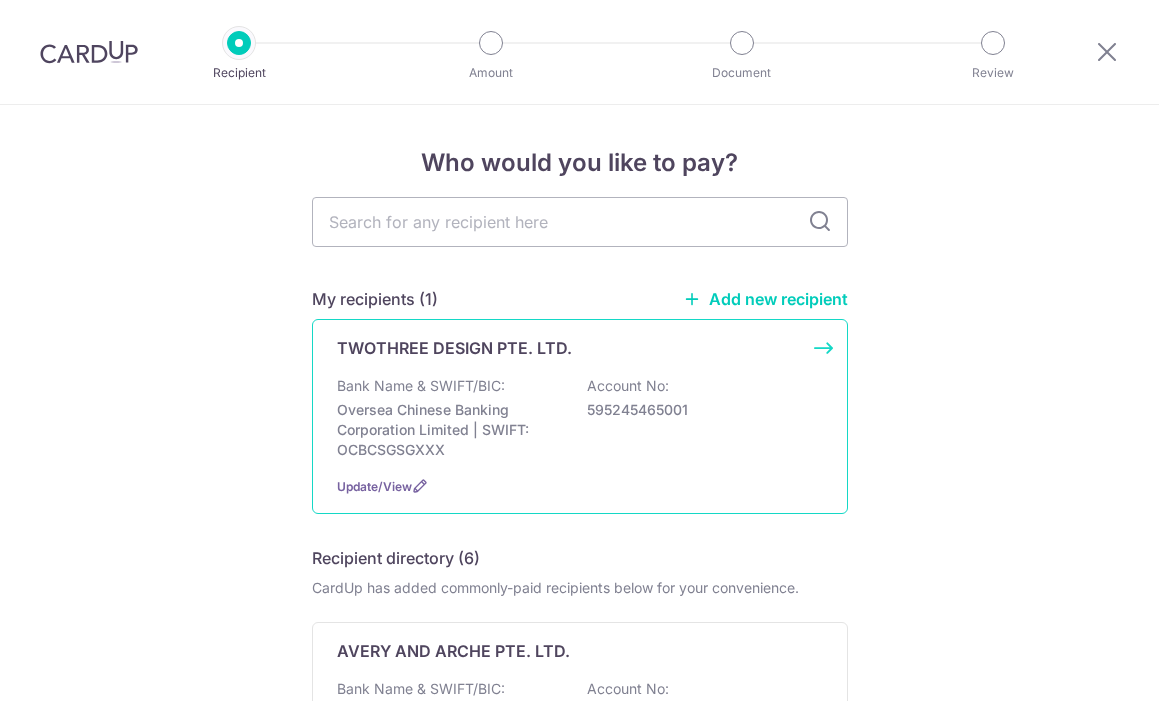 scroll, scrollTop: 0, scrollLeft: 0, axis: both 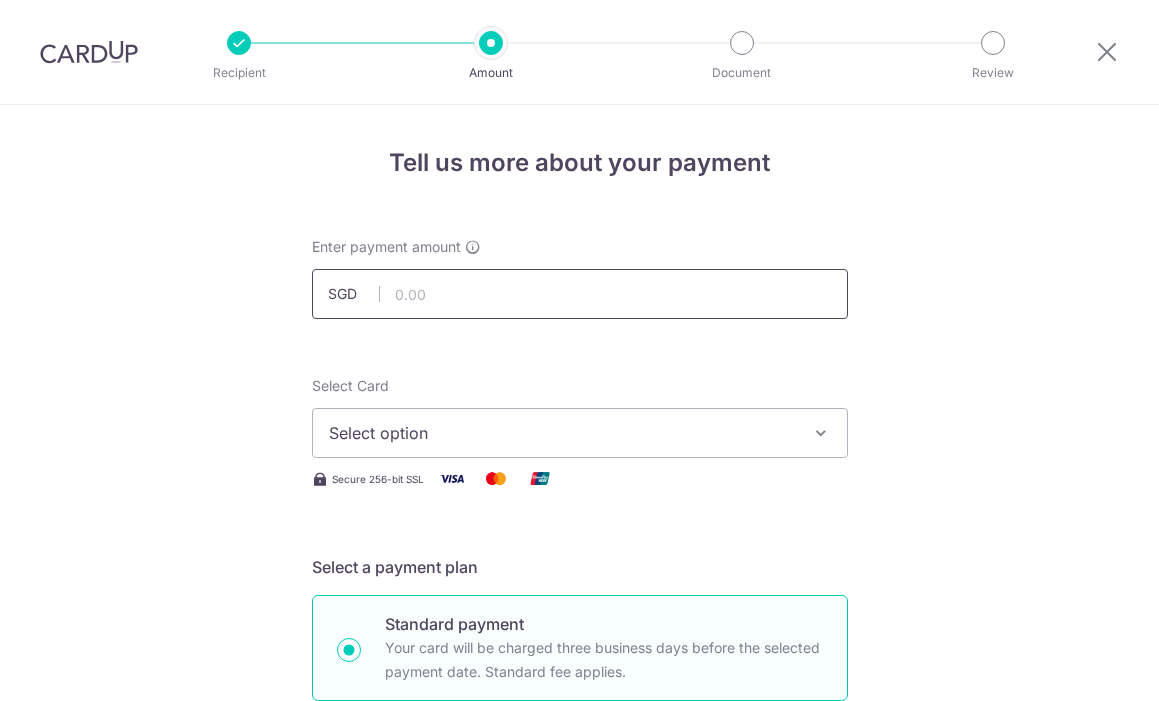 click at bounding box center [580, 294] 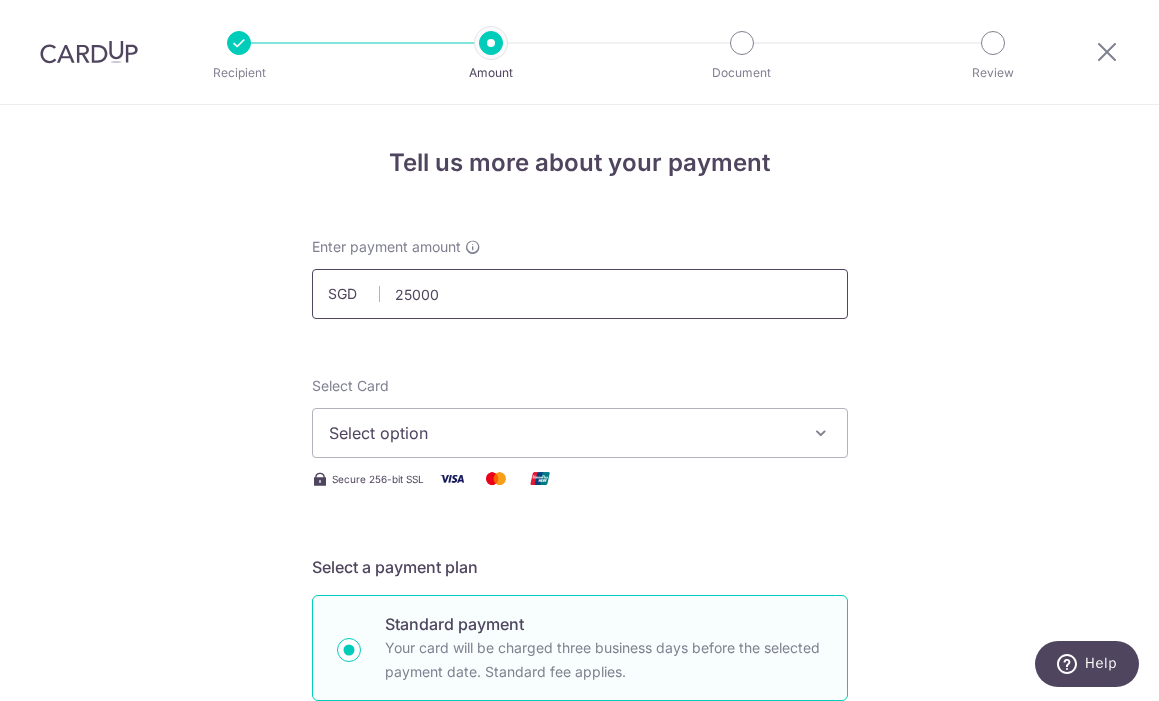 scroll, scrollTop: 151, scrollLeft: 0, axis: vertical 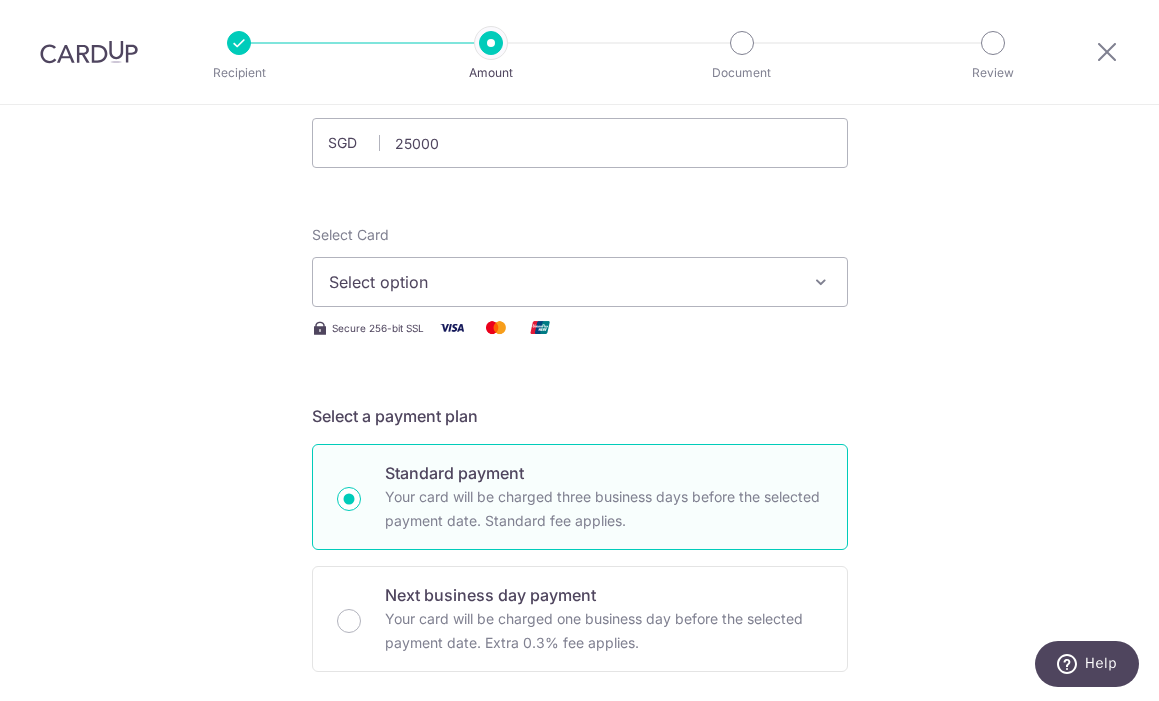 type on "[CURRENCY] [NUMBER]" 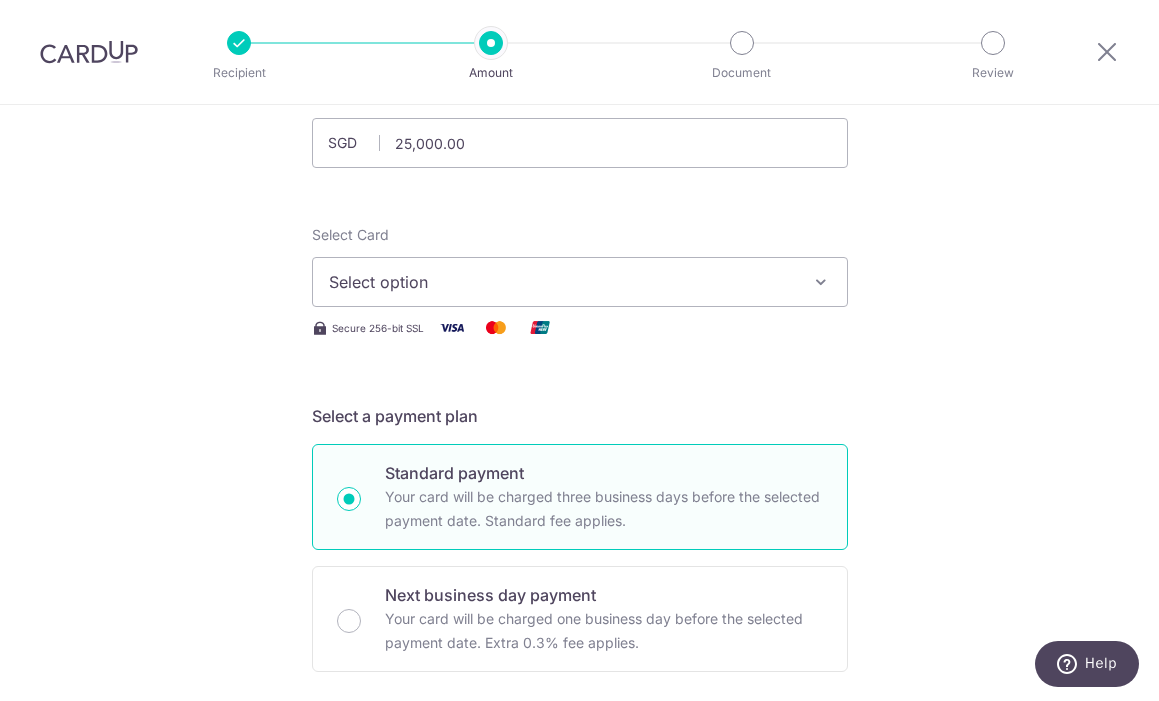 click on "Select option" at bounding box center (562, 282) 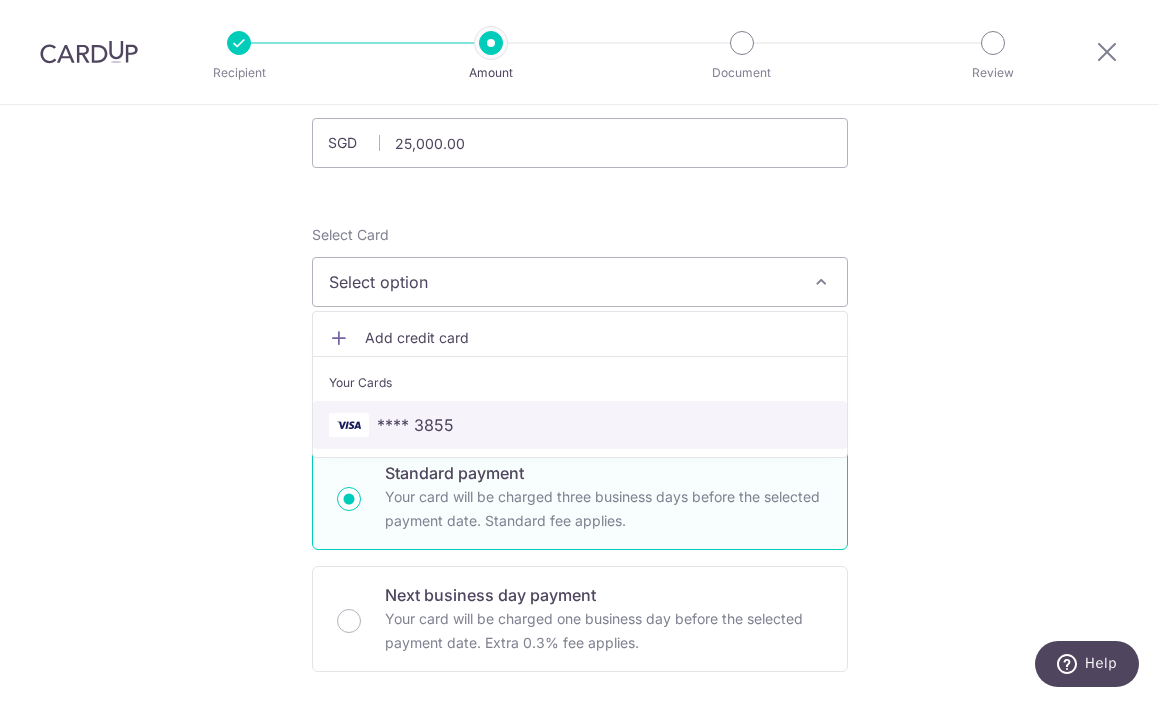 click on "**** 3855" at bounding box center [580, 425] 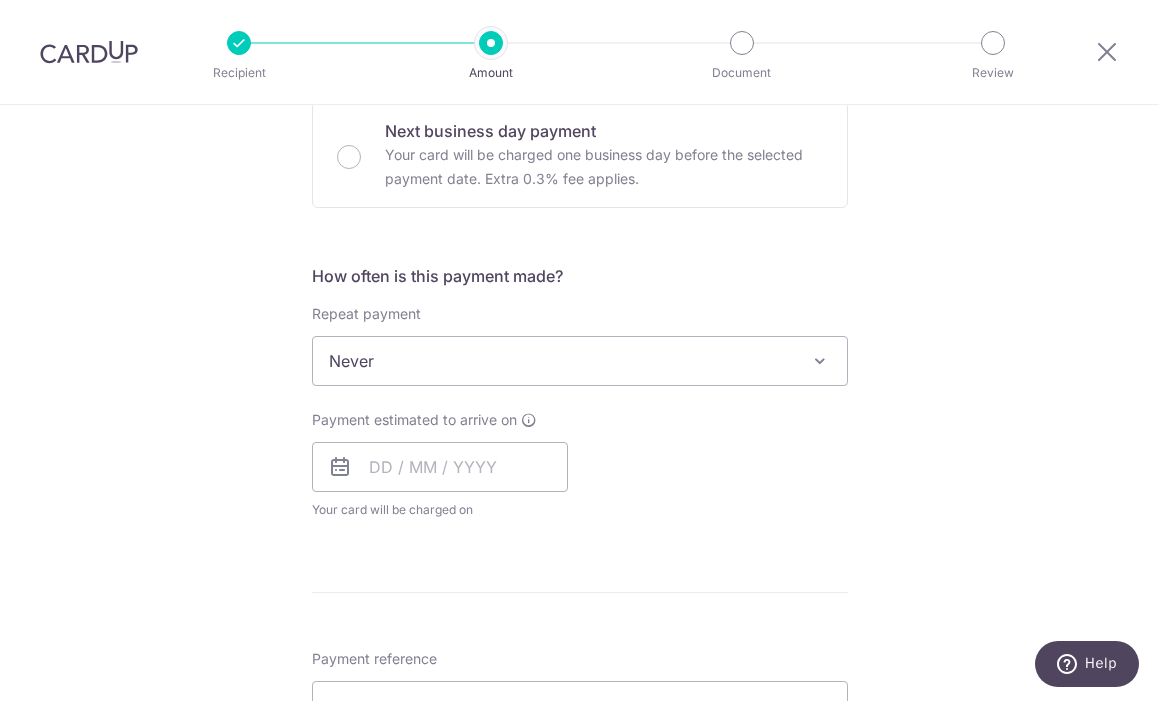 scroll, scrollTop: 848, scrollLeft: 0, axis: vertical 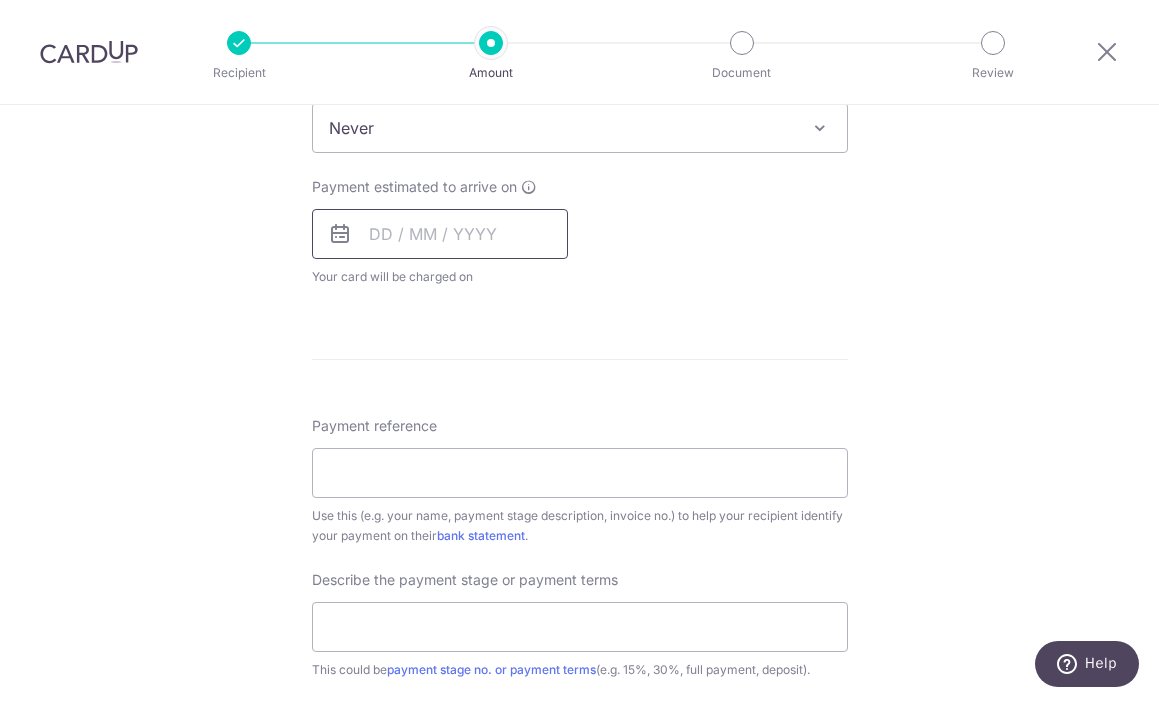 click at bounding box center (440, 234) 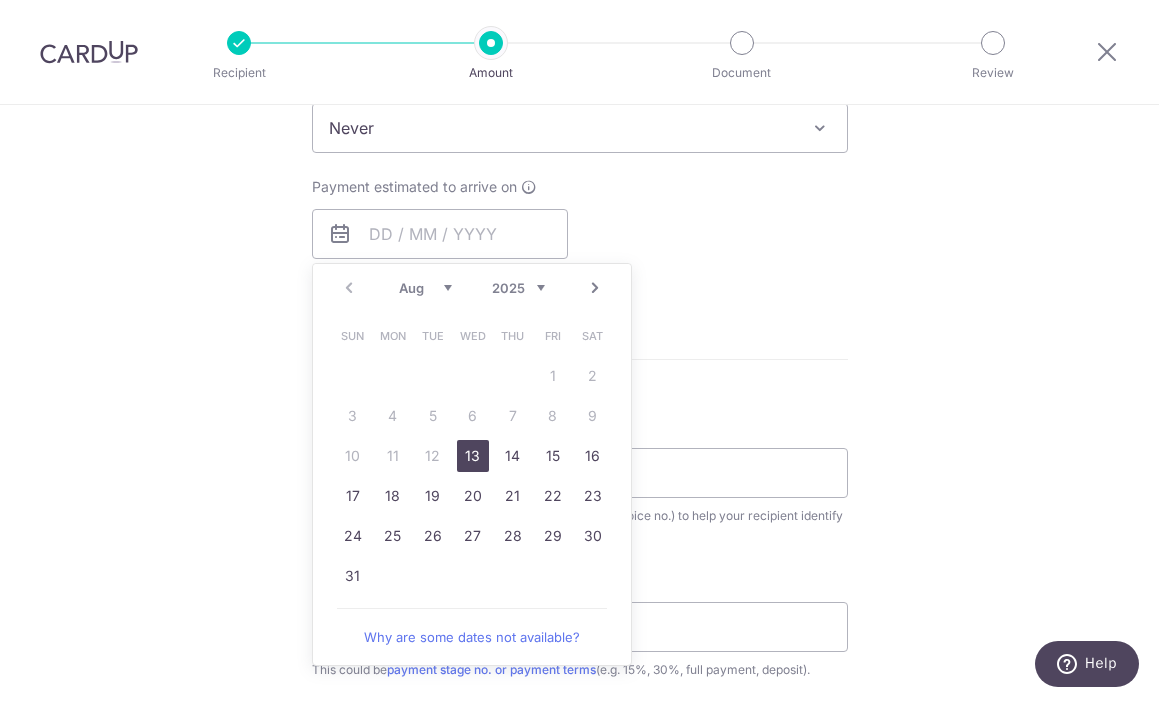 click on "13" at bounding box center (473, 456) 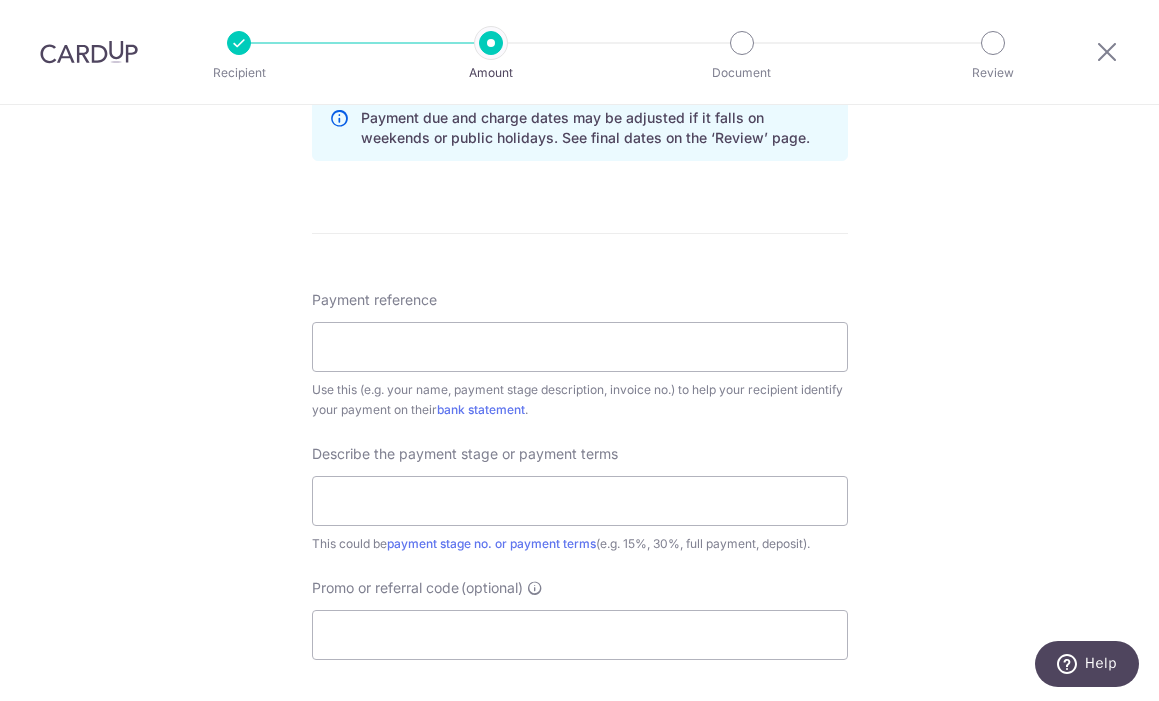 scroll, scrollTop: 1058, scrollLeft: 0, axis: vertical 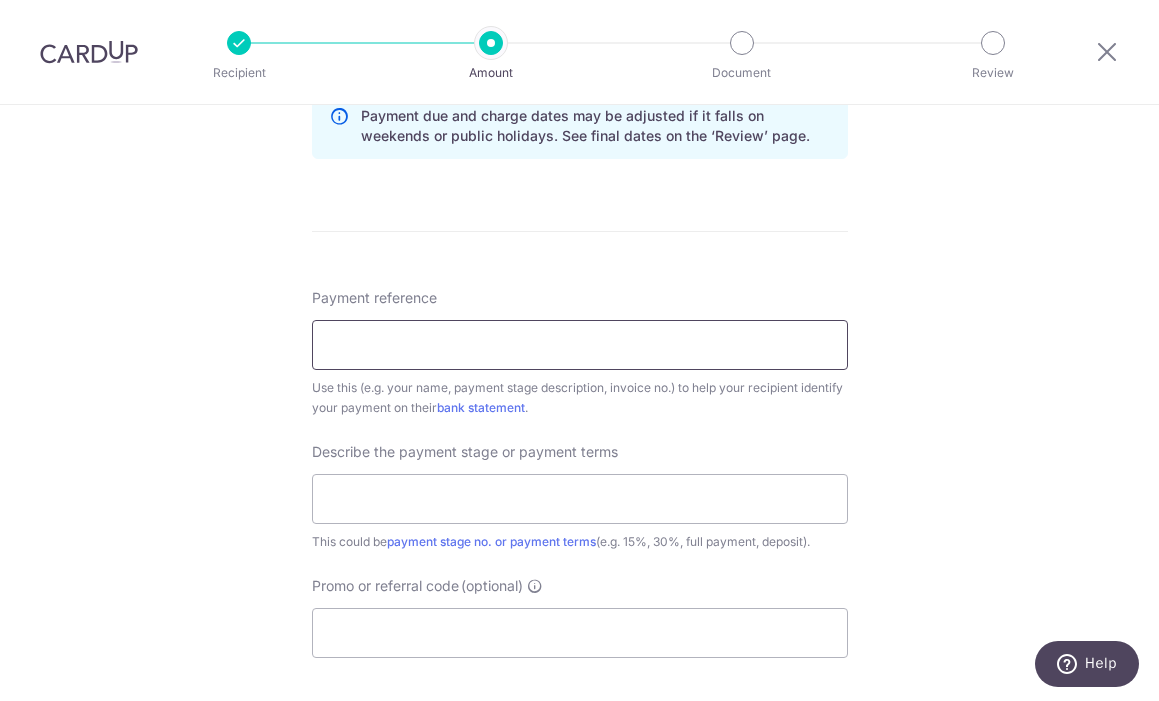 click on "Payment reference" at bounding box center [580, 345] 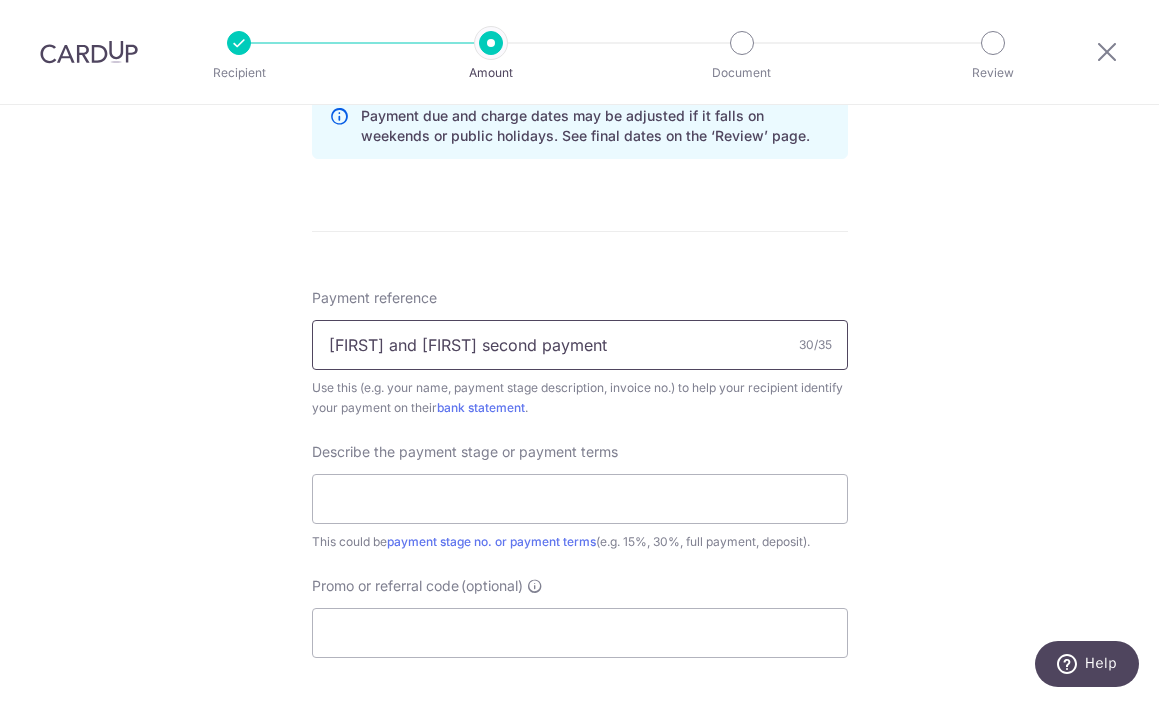 click on "Cian and Eudora second payment" at bounding box center [580, 345] 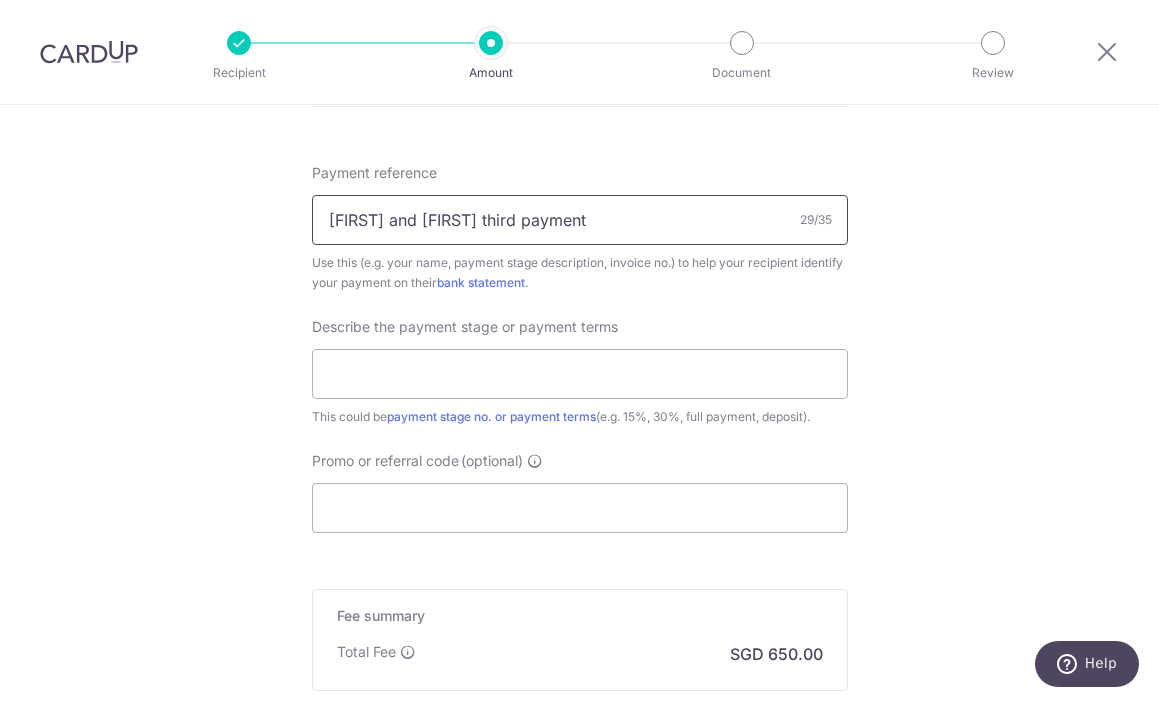 scroll, scrollTop: 1233, scrollLeft: 0, axis: vertical 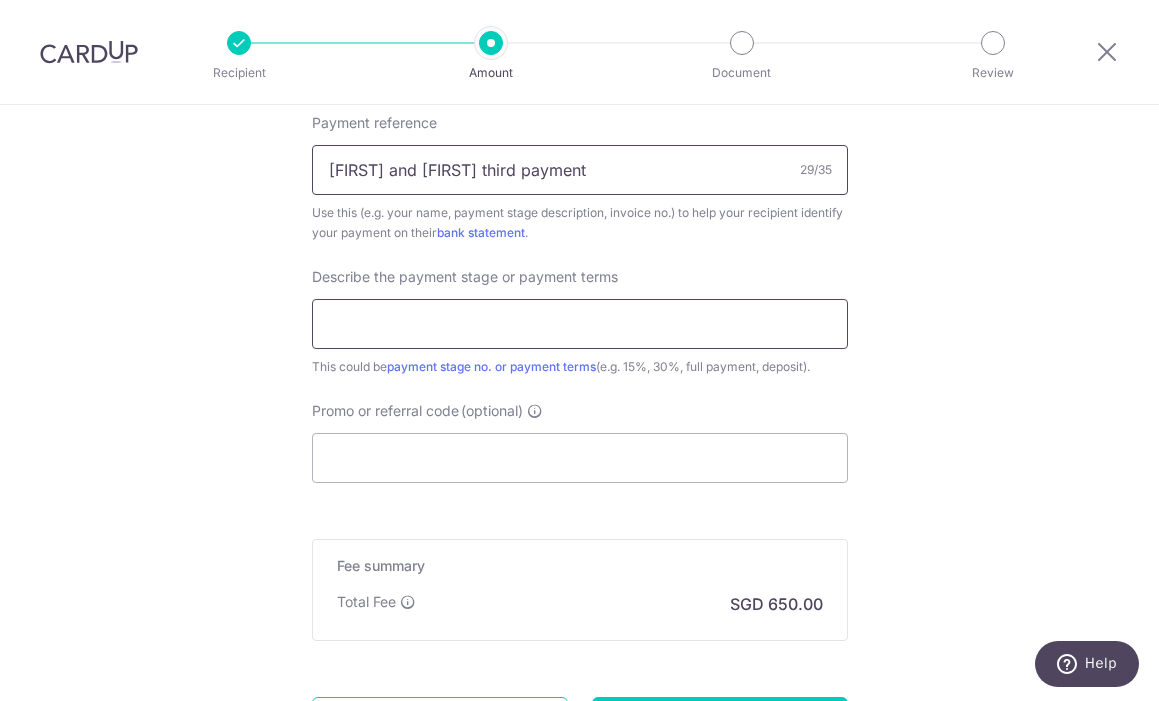 type on "Cian and Eudora third payment" 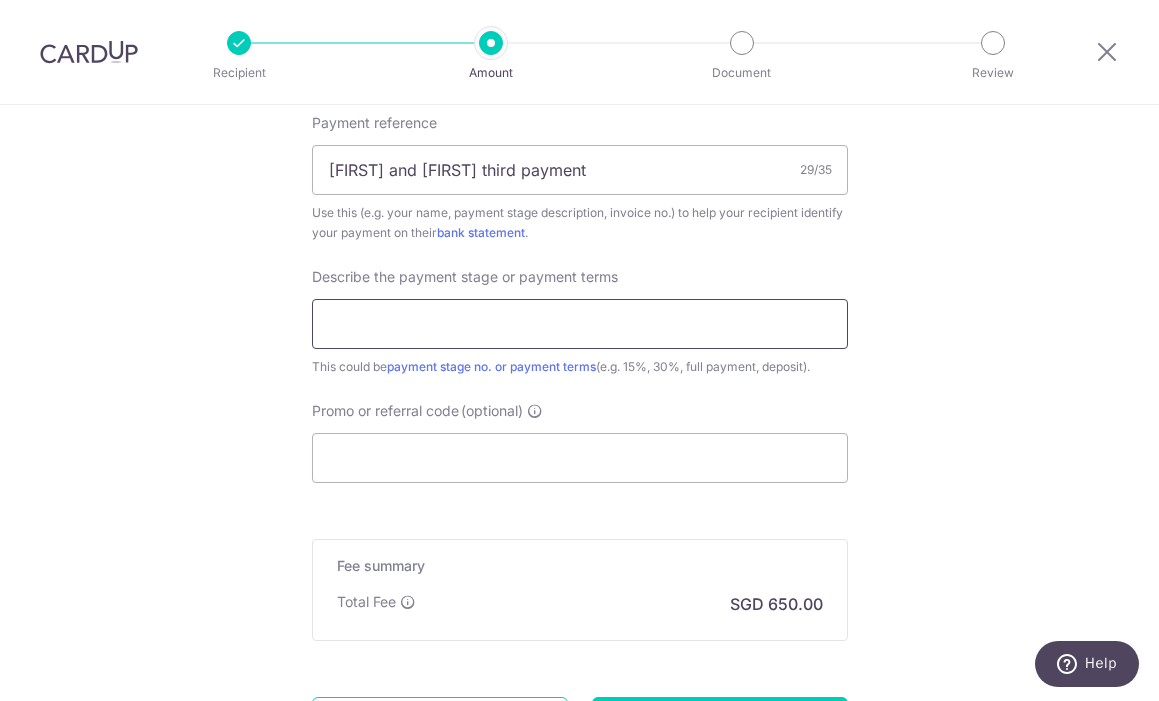 click at bounding box center (580, 324) 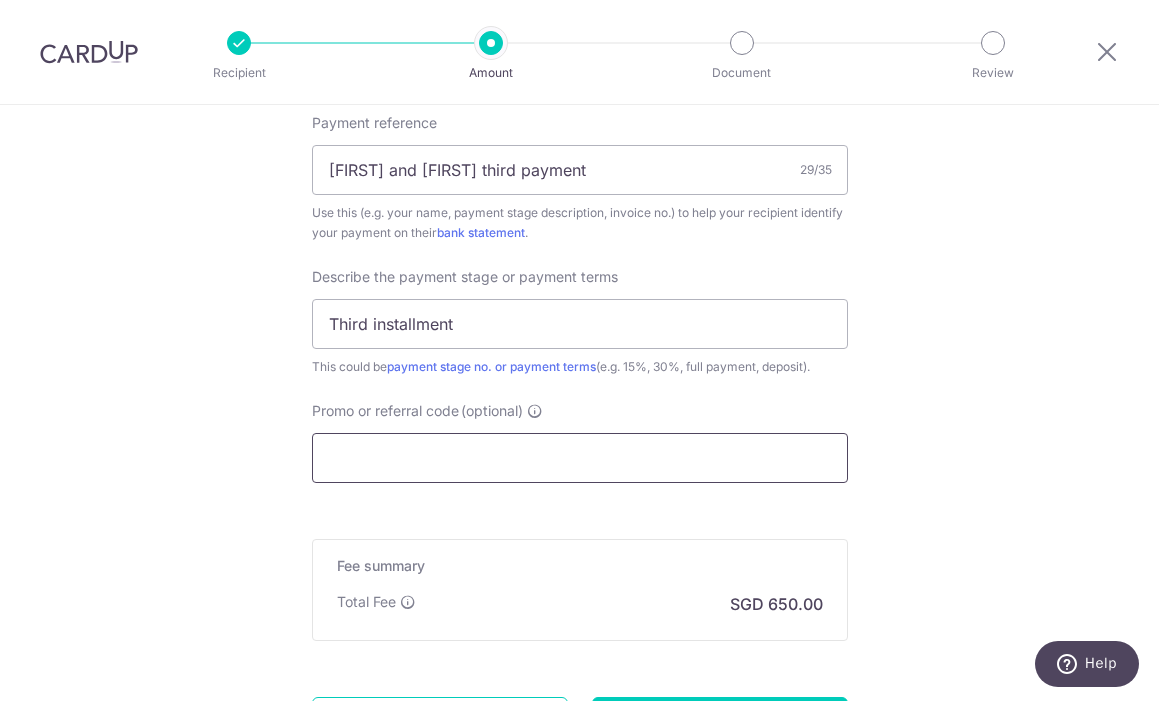 click on "Promo or referral code
(optional)" at bounding box center [580, 458] 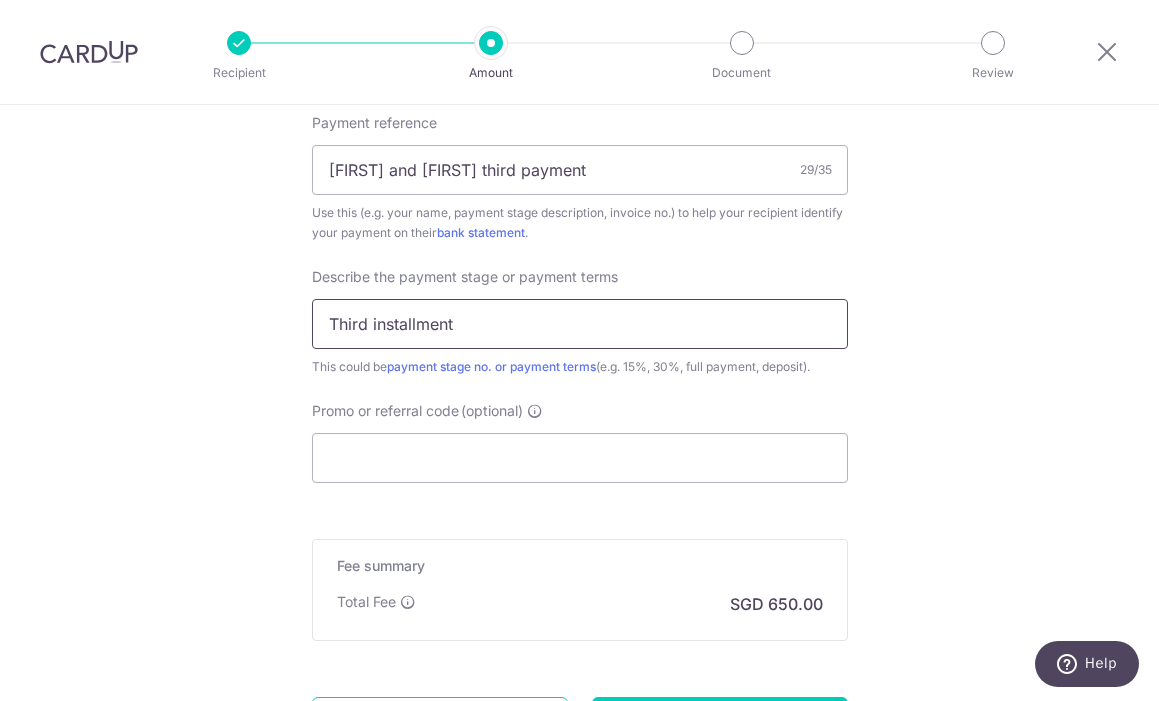 click on "Third installment" at bounding box center [580, 324] 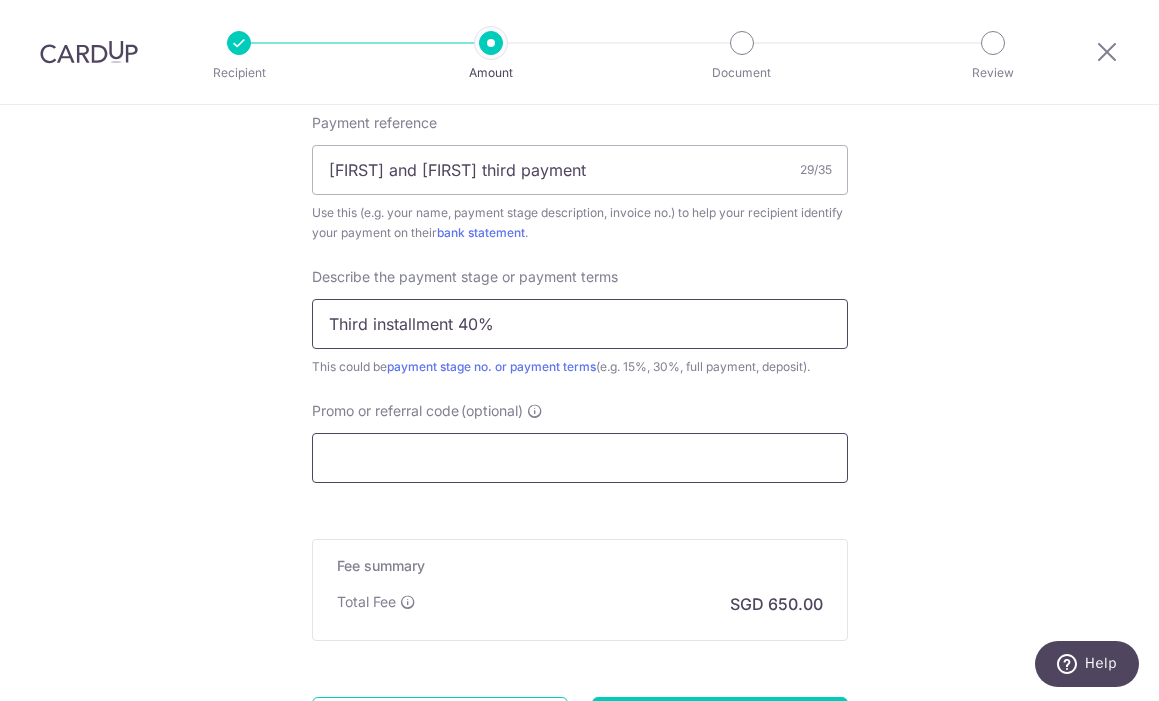 type on "Third installment 40%" 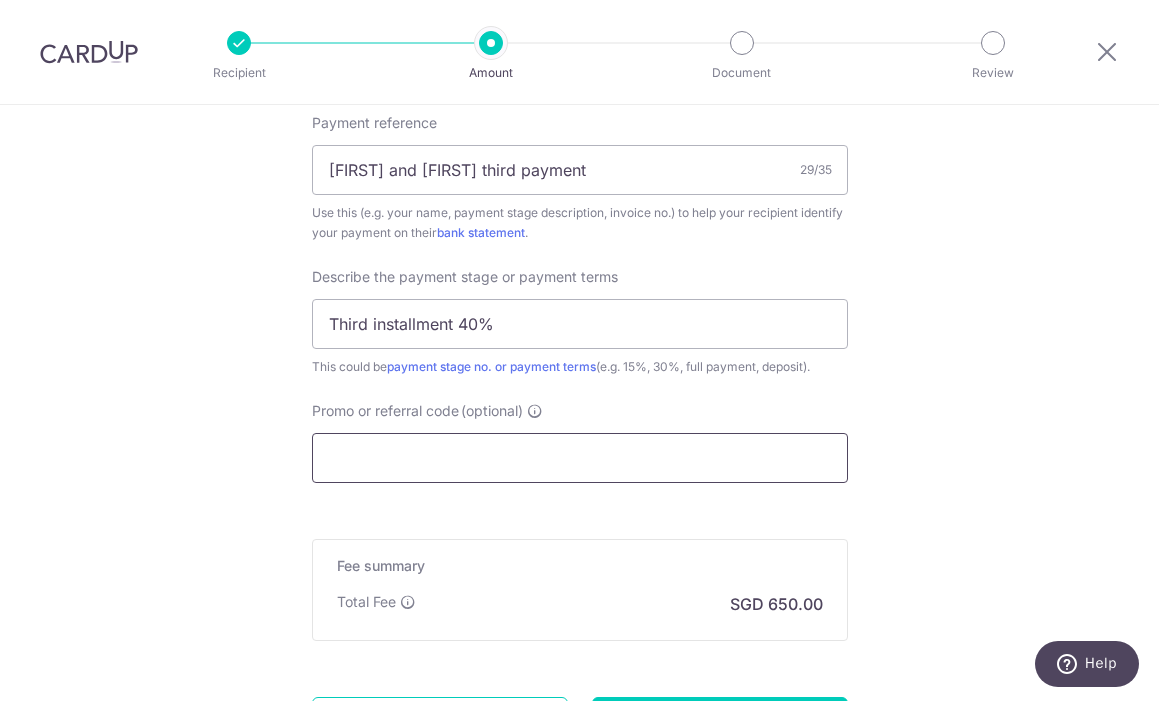 click on "Promo or referral code
(optional)" at bounding box center (580, 458) 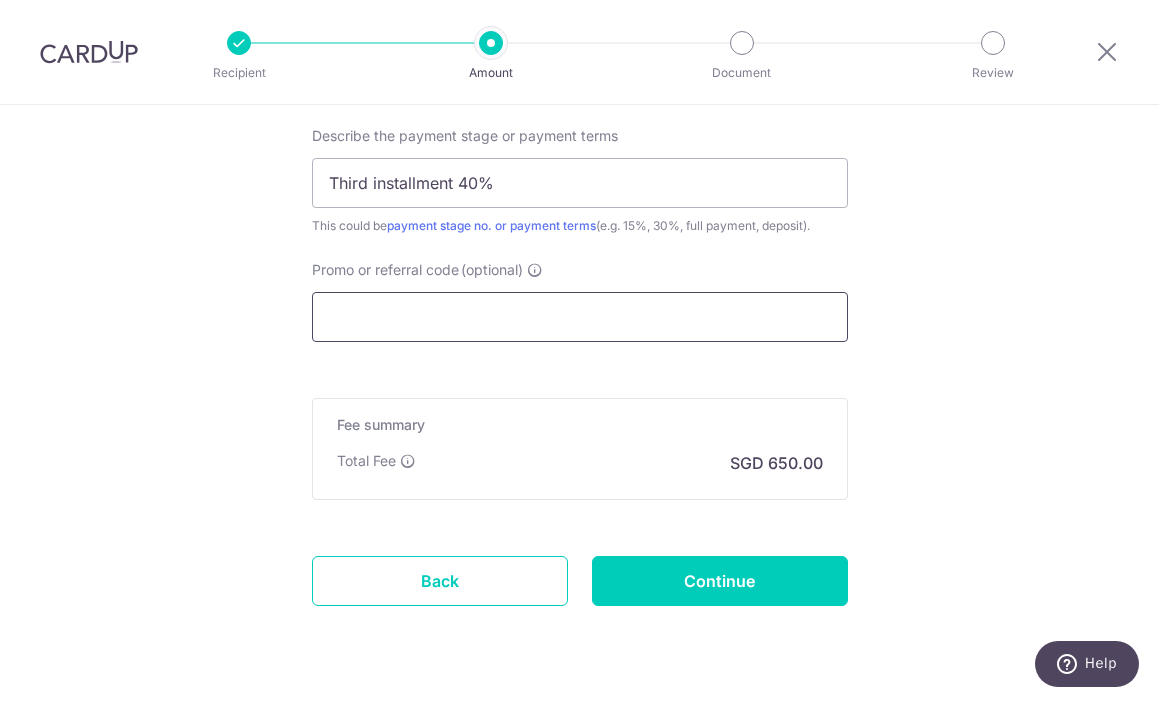 scroll, scrollTop: 1368, scrollLeft: 0, axis: vertical 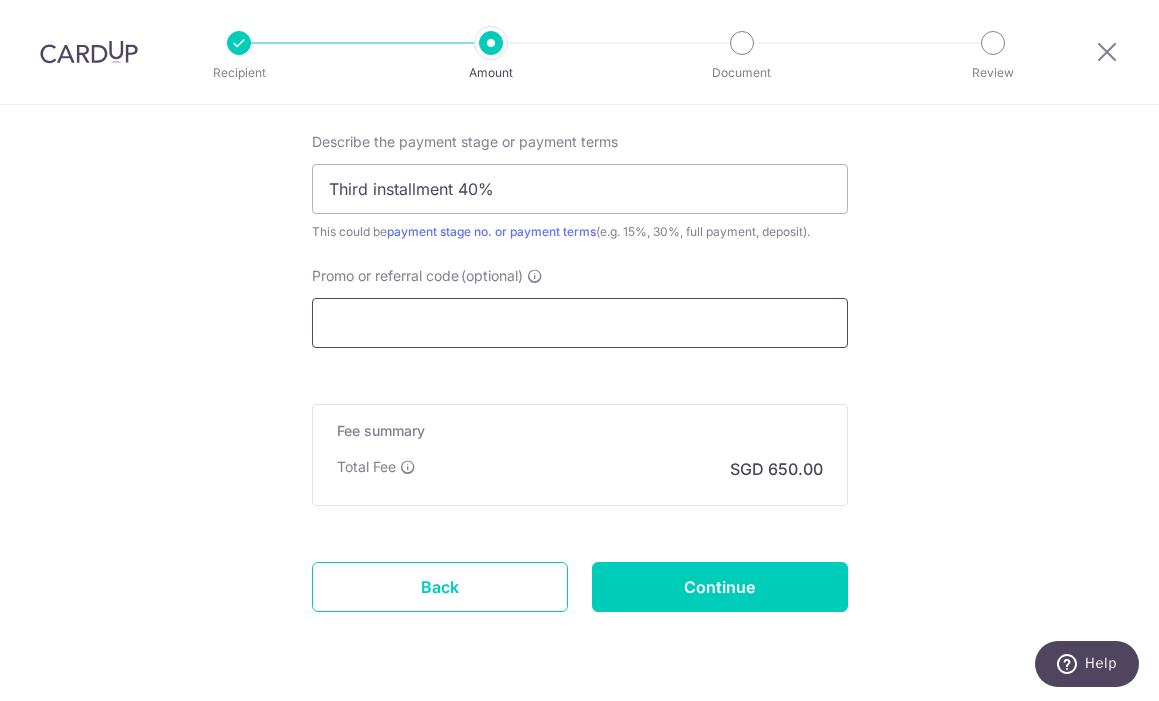 click on "Promo or referral code
(optional)" at bounding box center (580, 323) 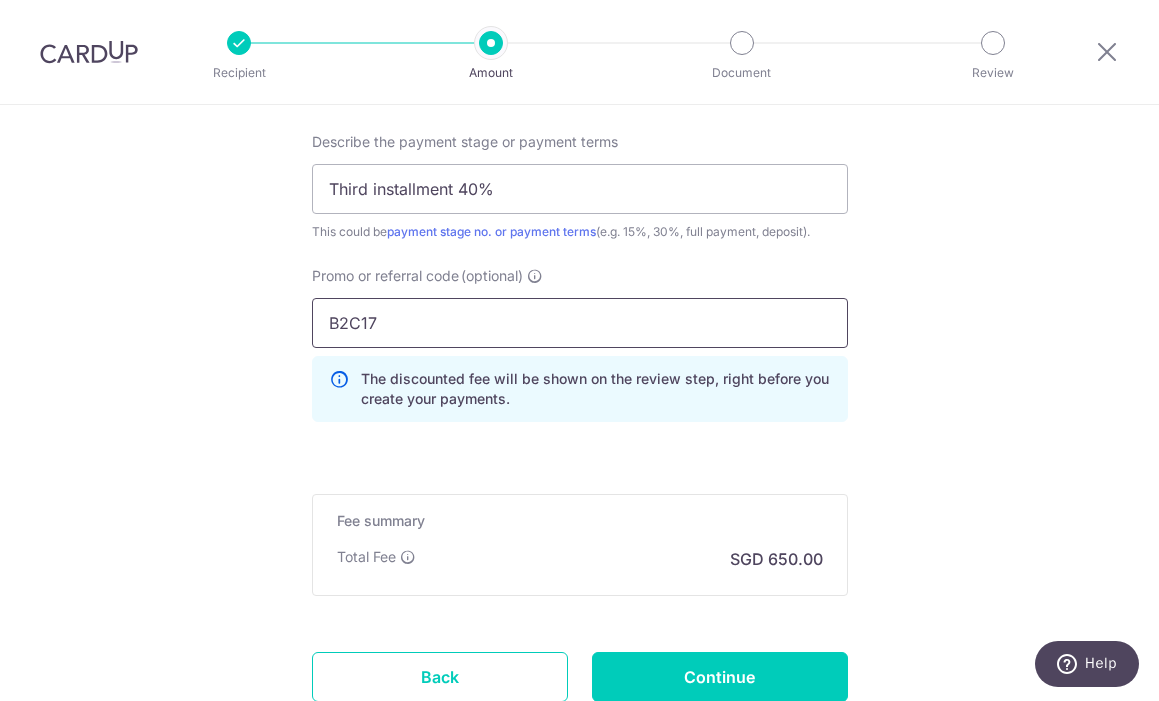 type on "B2C17" 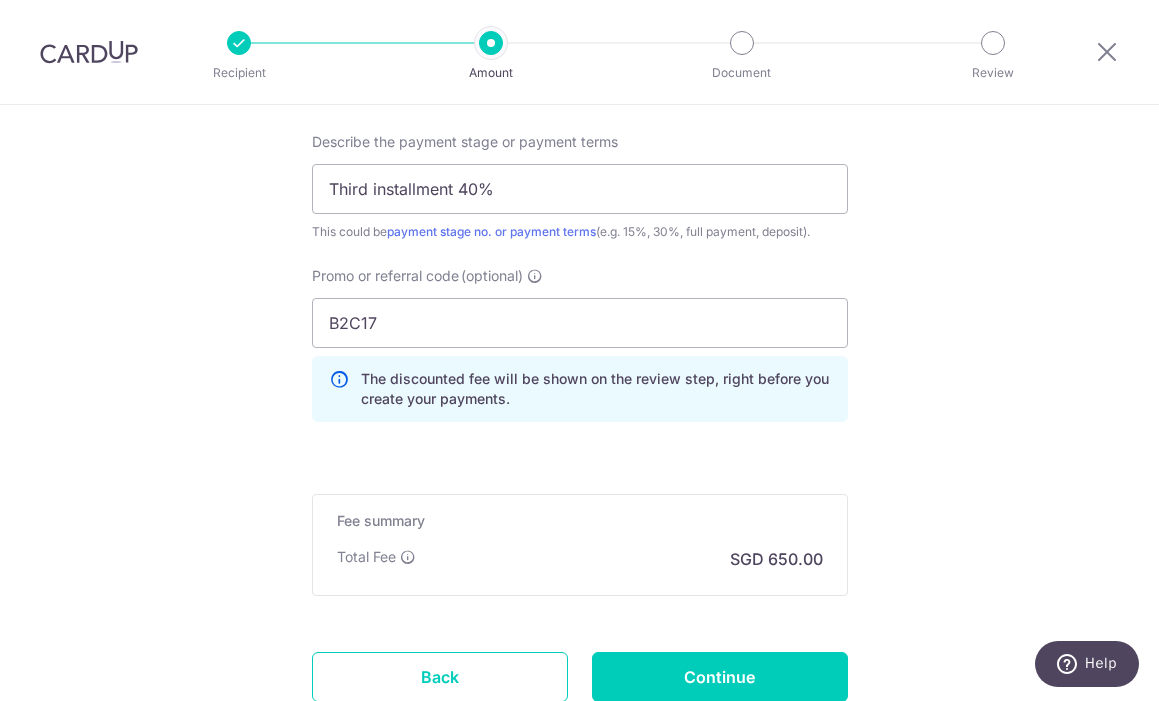click on "Promo or referral code
(optional)
B2C17
The discounted fee will be shown on the review step, right before you create your payments.
Add" at bounding box center [580, 352] 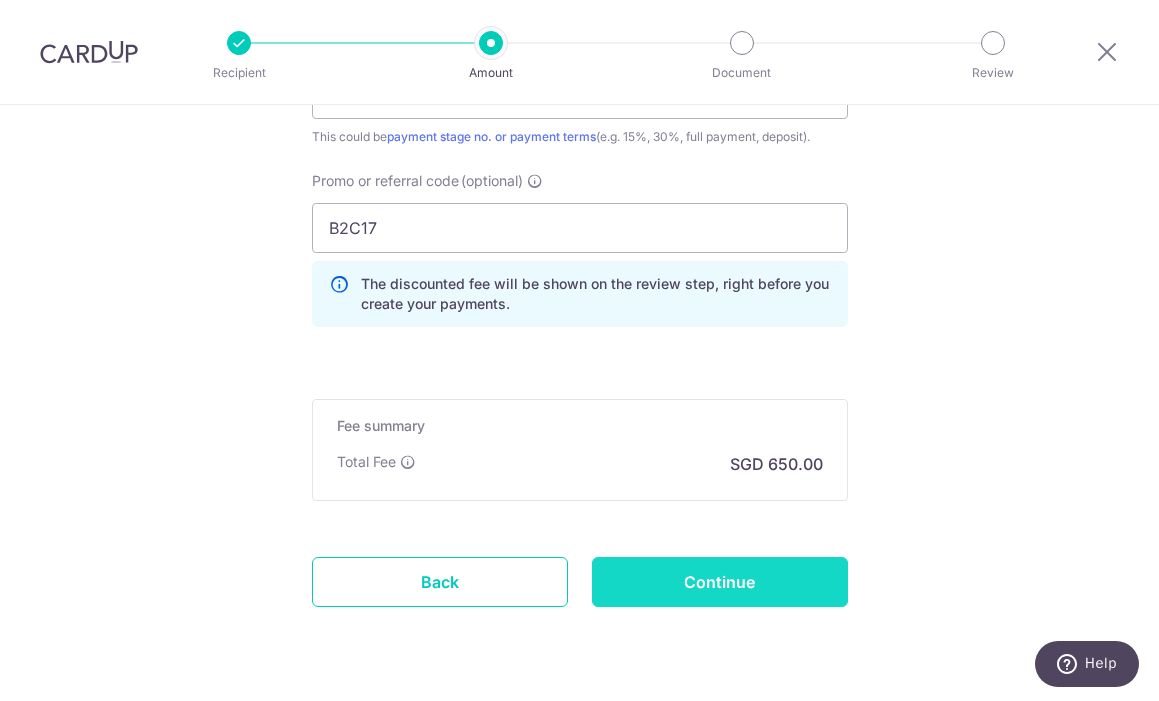 scroll, scrollTop: 1462, scrollLeft: 0, axis: vertical 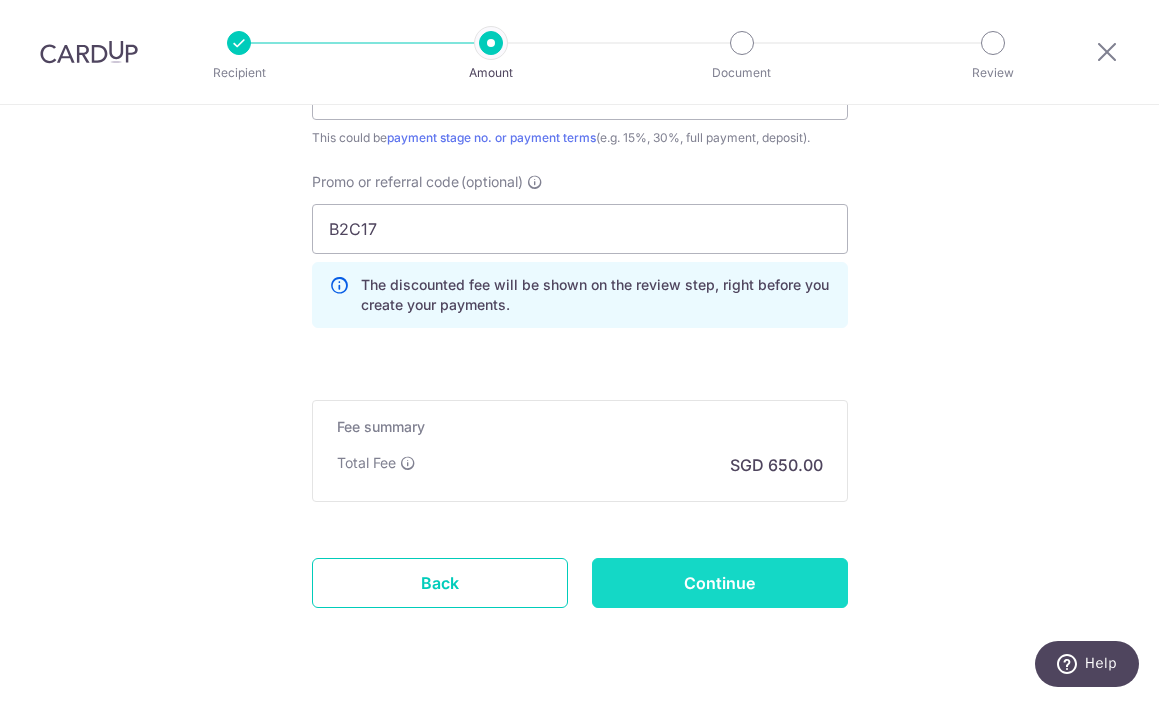 click on "Continue" at bounding box center (720, 583) 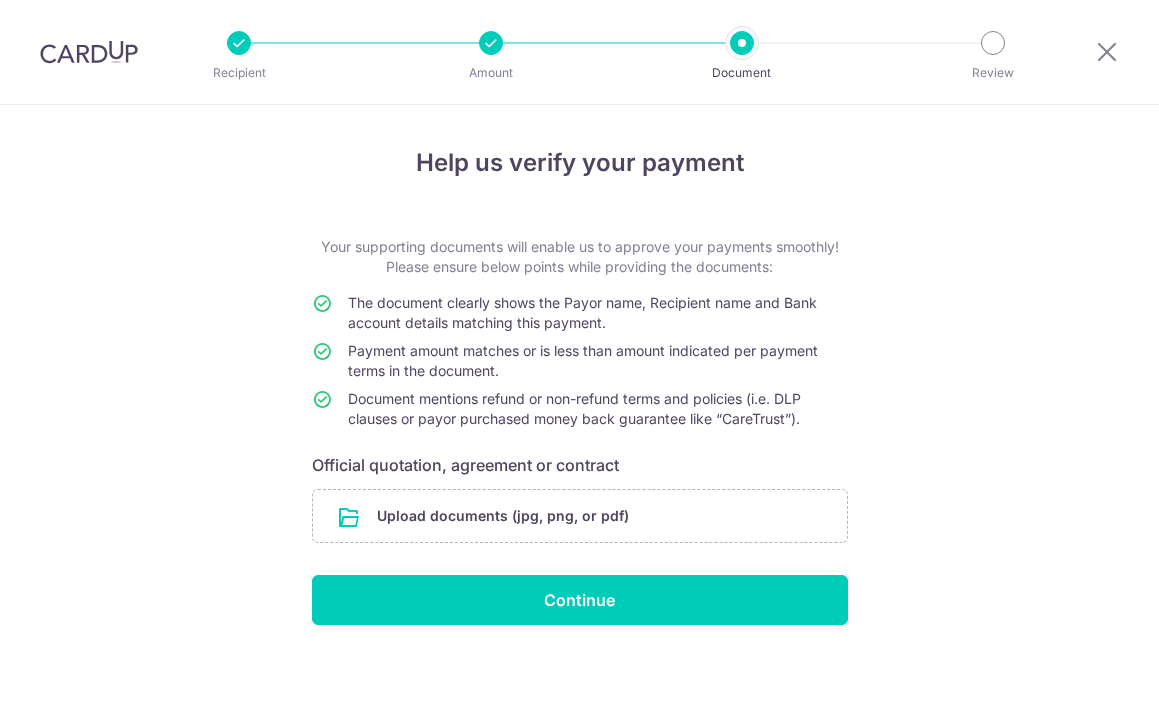 scroll, scrollTop: 0, scrollLeft: 0, axis: both 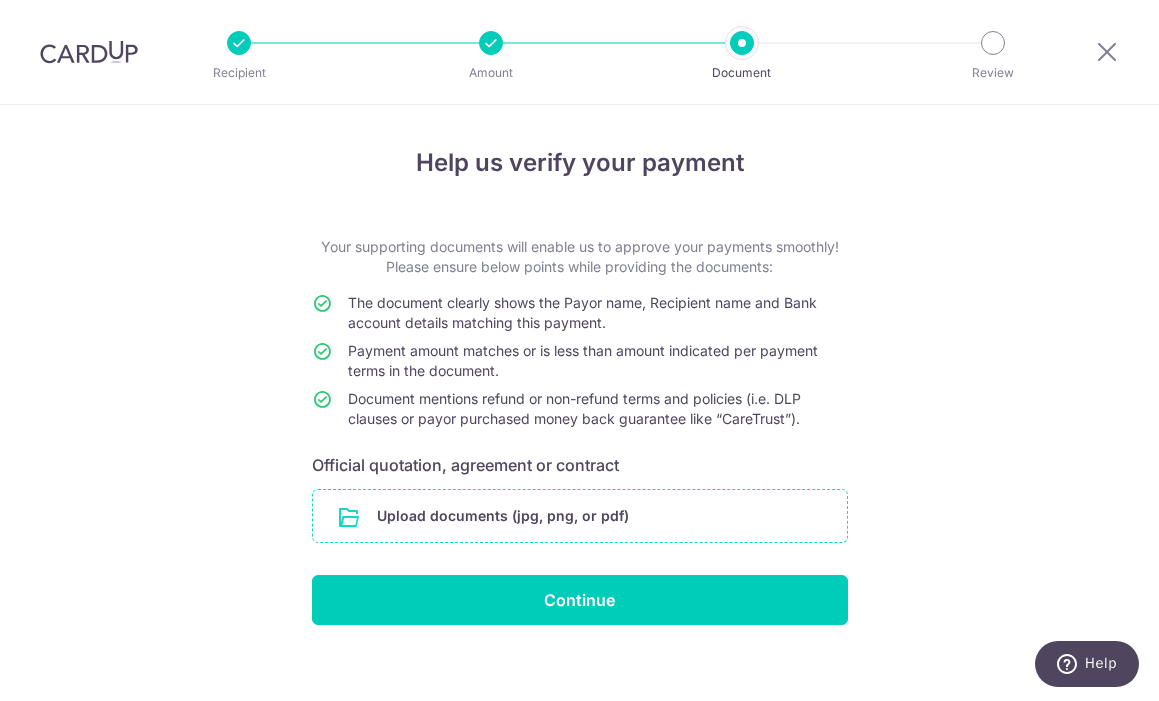 click at bounding box center [580, 516] 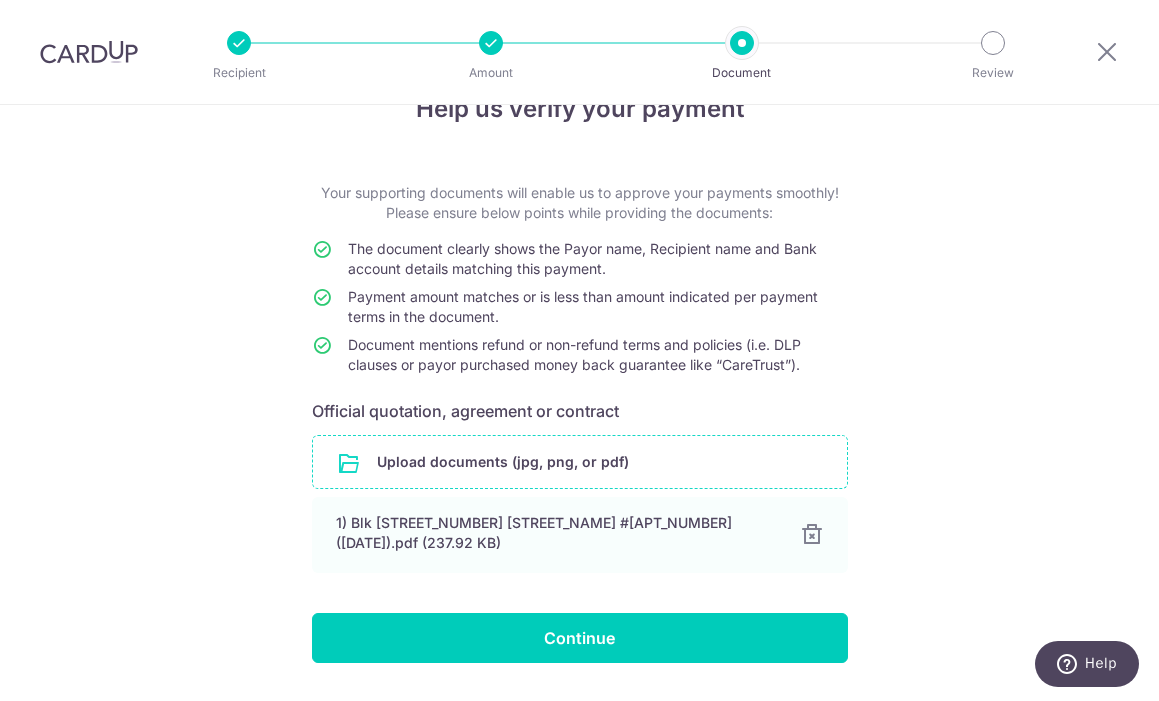 scroll, scrollTop: 53, scrollLeft: 0, axis: vertical 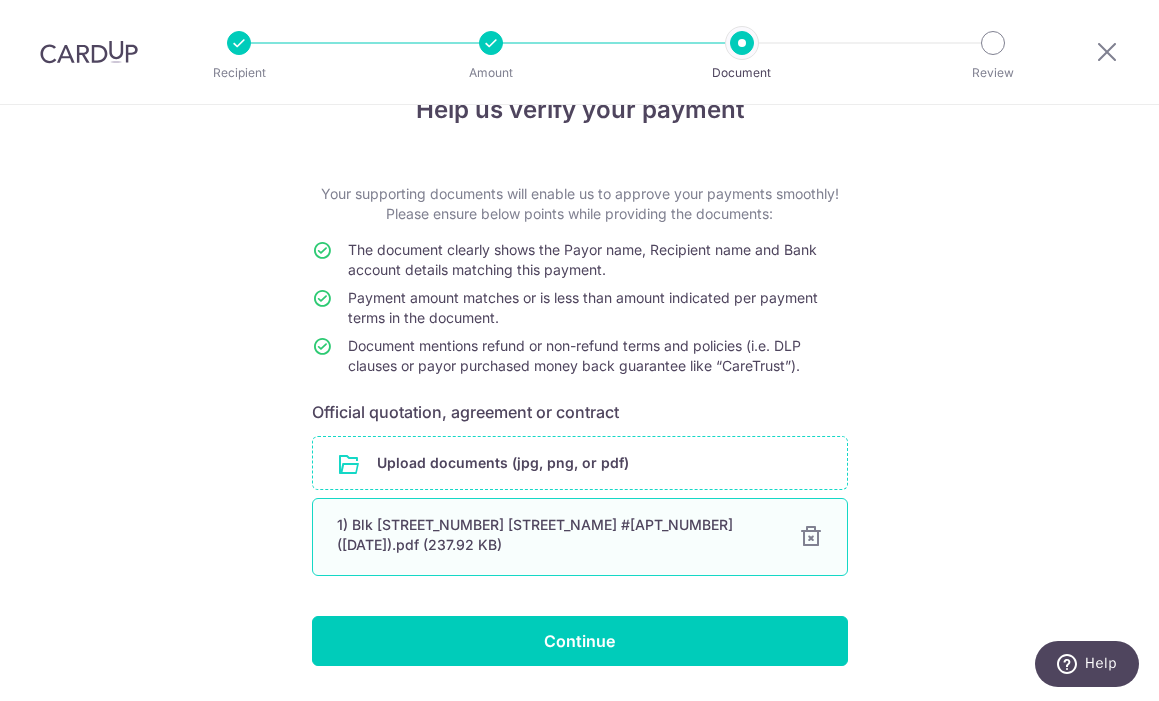 click at bounding box center (811, 537) 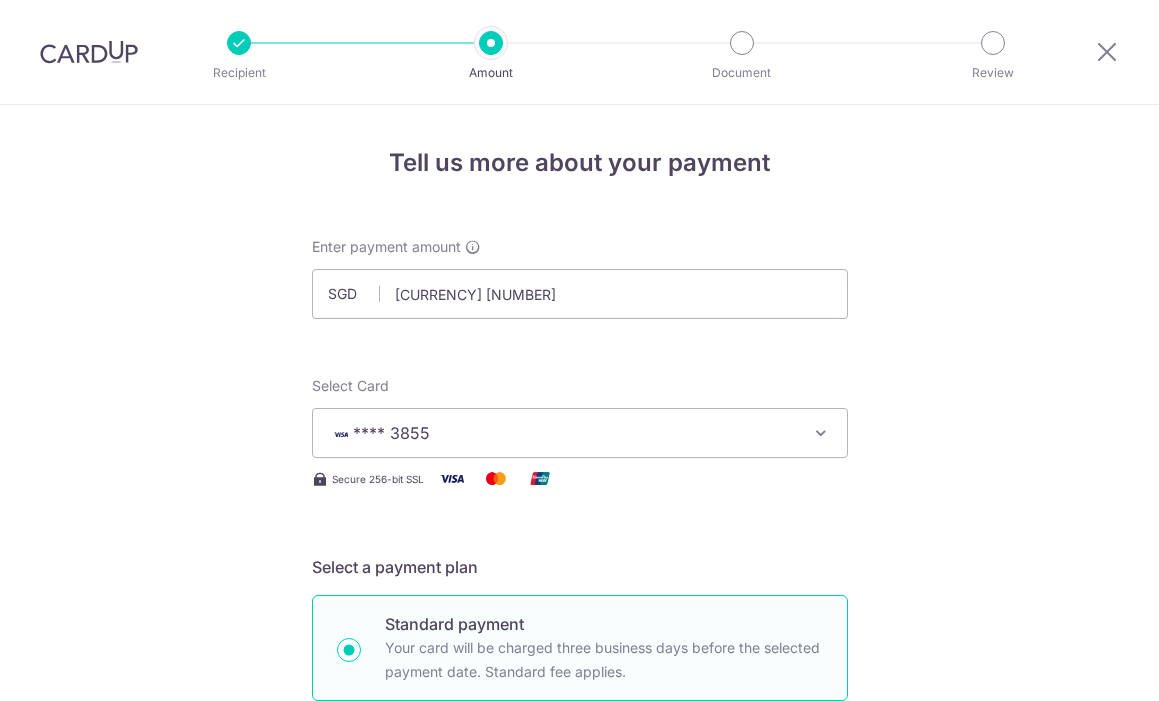 scroll, scrollTop: 0, scrollLeft: 0, axis: both 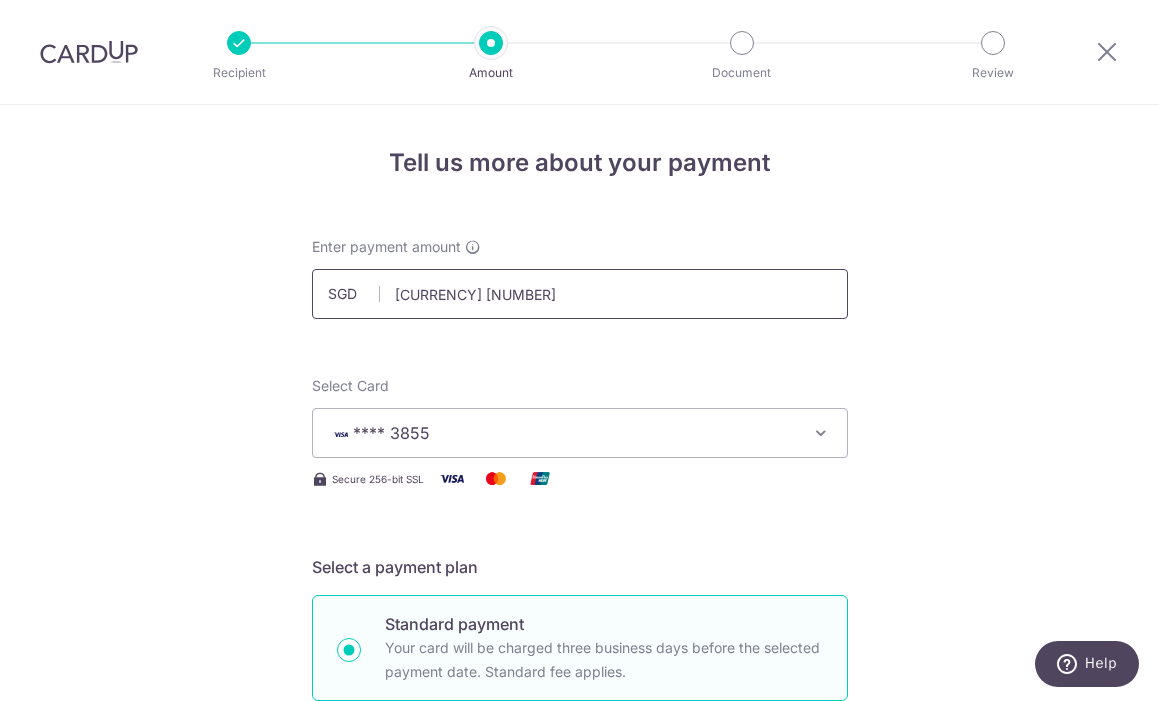 click on "[CURRENCY] [NUMBER]" at bounding box center [580, 294] 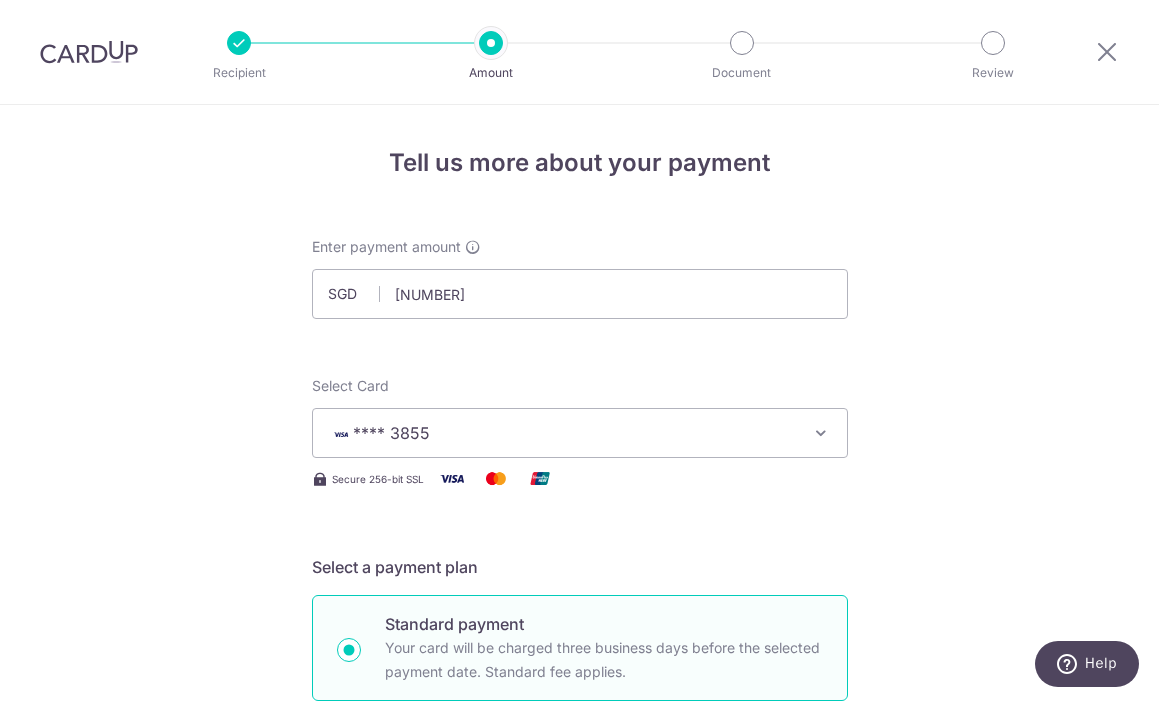 click on "Tell us more about your payment
Enter payment amount
SGD
[NUMBER]
[CURRENCY] [NUMBER]
Select Card
**** 3855
Add credit card
Your Cards
**** 3855
Secure 256-bit SSL
Text
New card details
Card
Secure 256-bit SSL" at bounding box center (579, 1162) 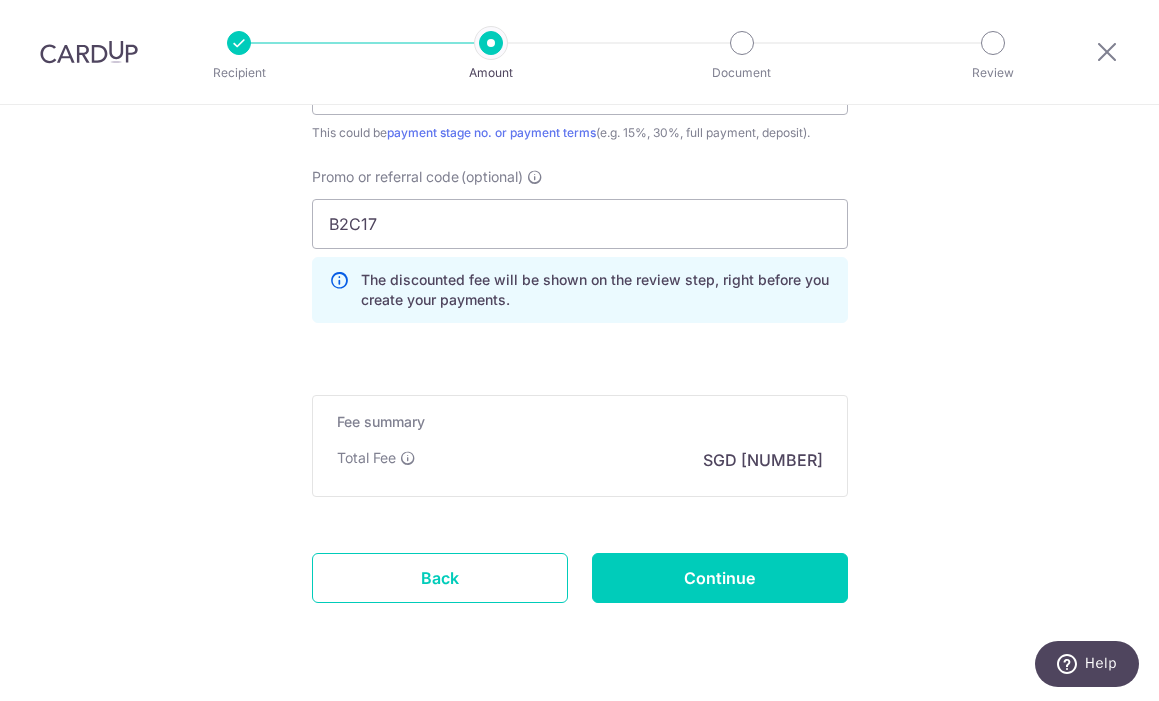 scroll, scrollTop: 1462, scrollLeft: 0, axis: vertical 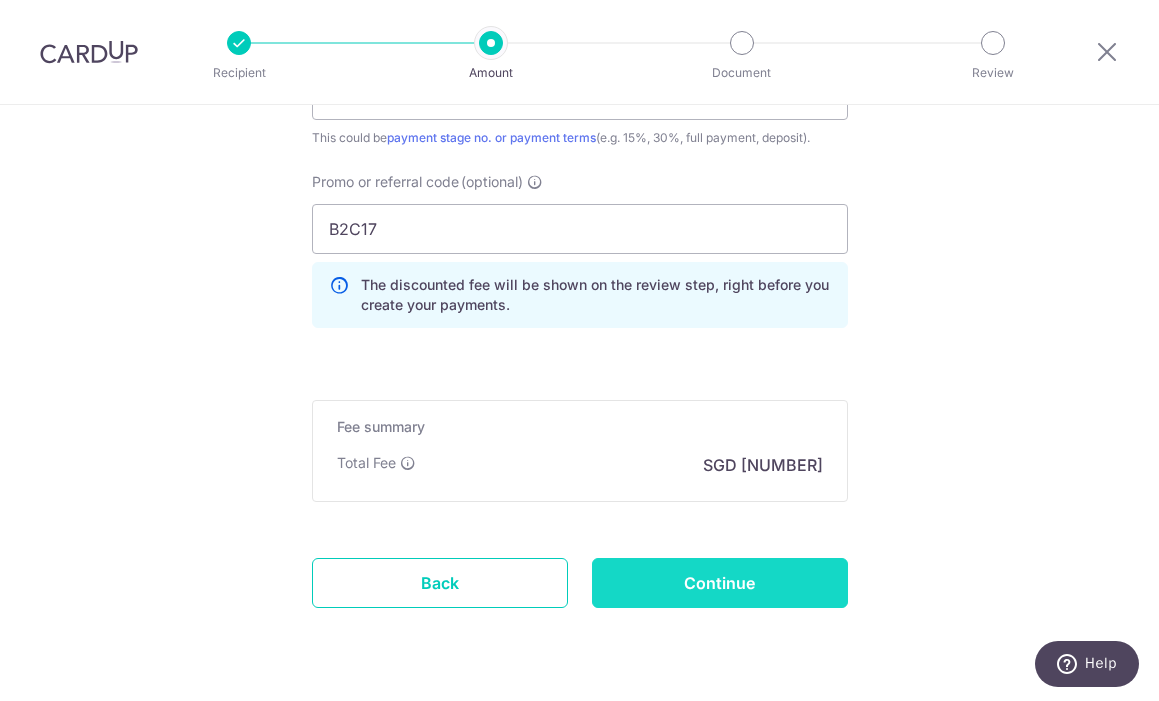 click on "Continue" at bounding box center [720, 583] 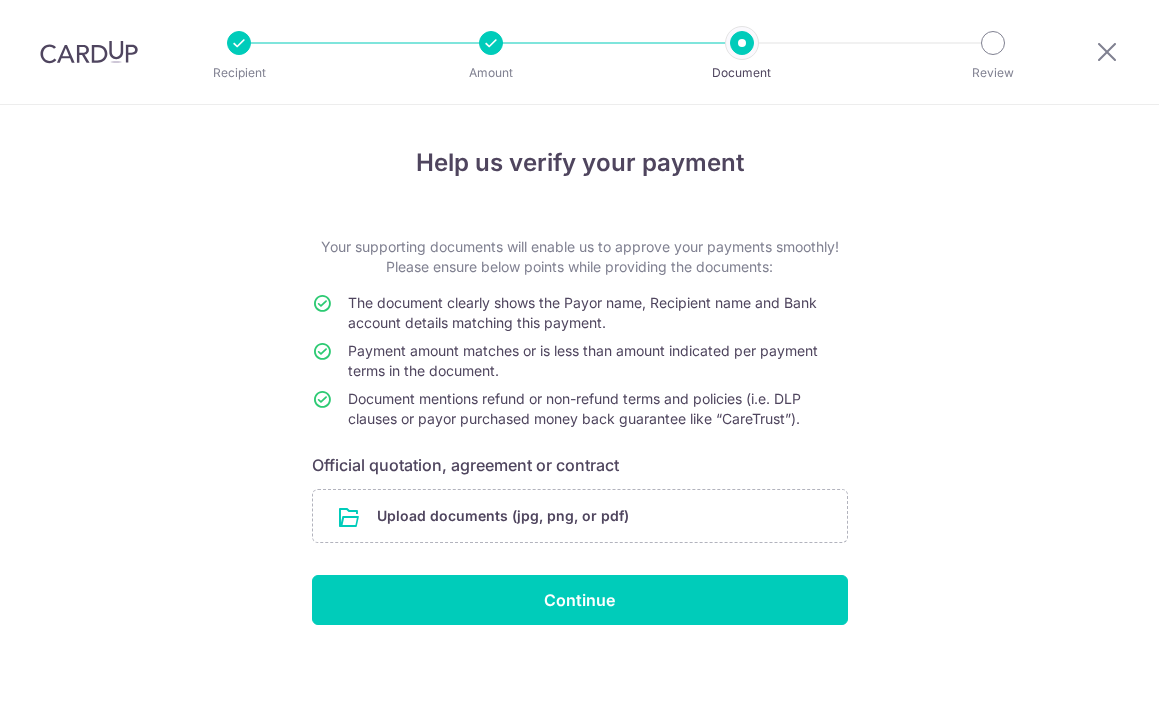 scroll, scrollTop: 0, scrollLeft: 0, axis: both 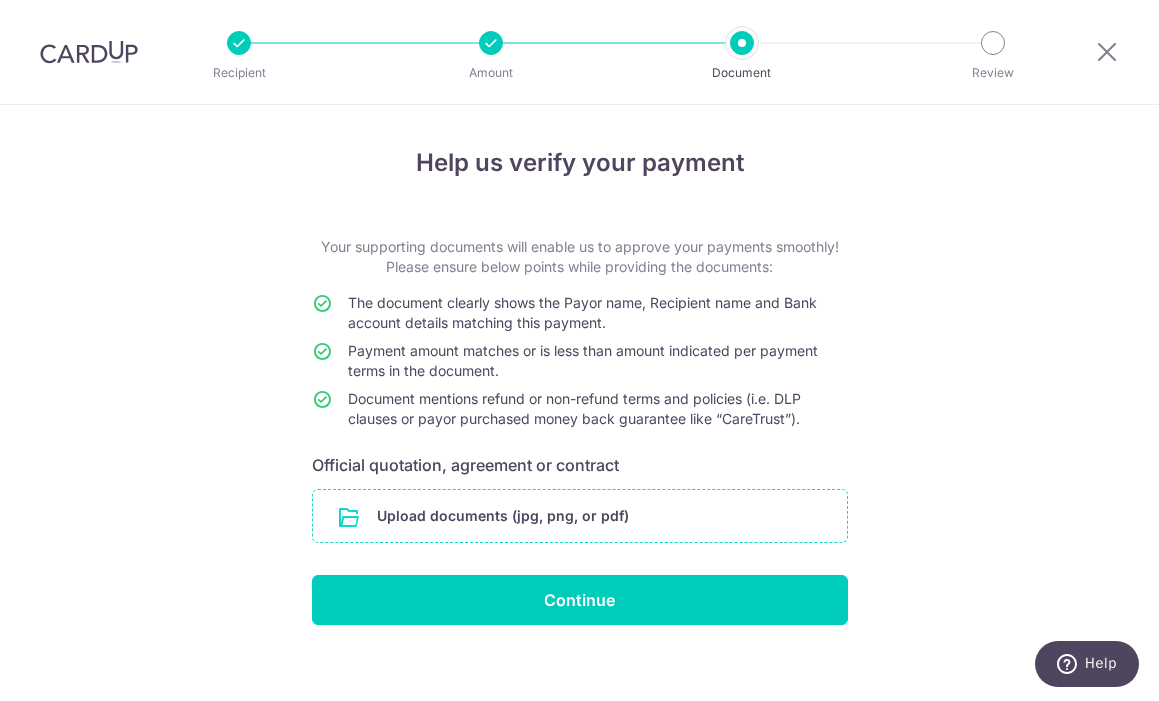 click at bounding box center [580, 516] 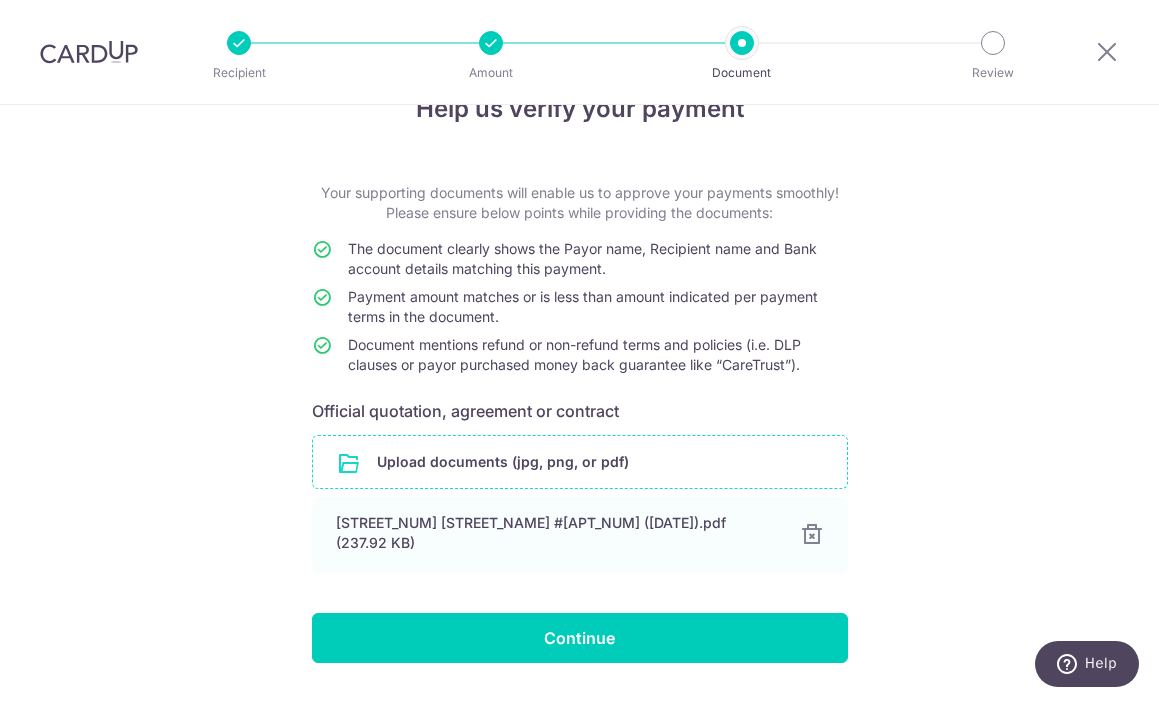 scroll, scrollTop: 53, scrollLeft: 0, axis: vertical 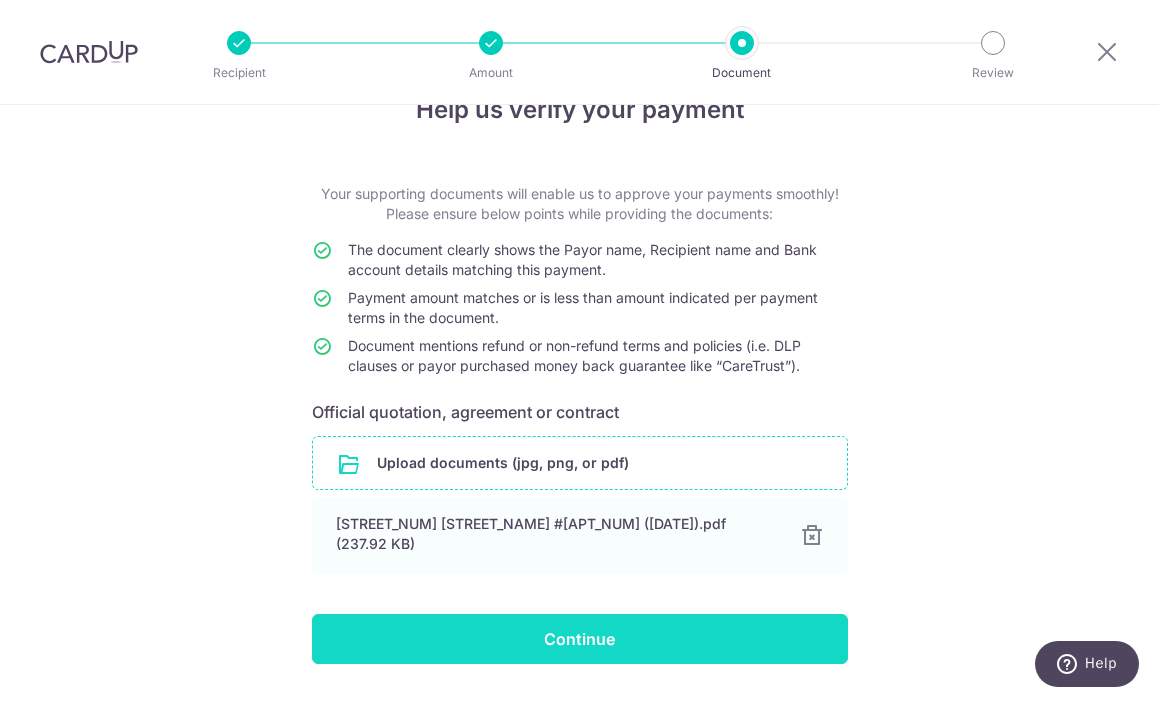 click on "Continue" at bounding box center [580, 639] 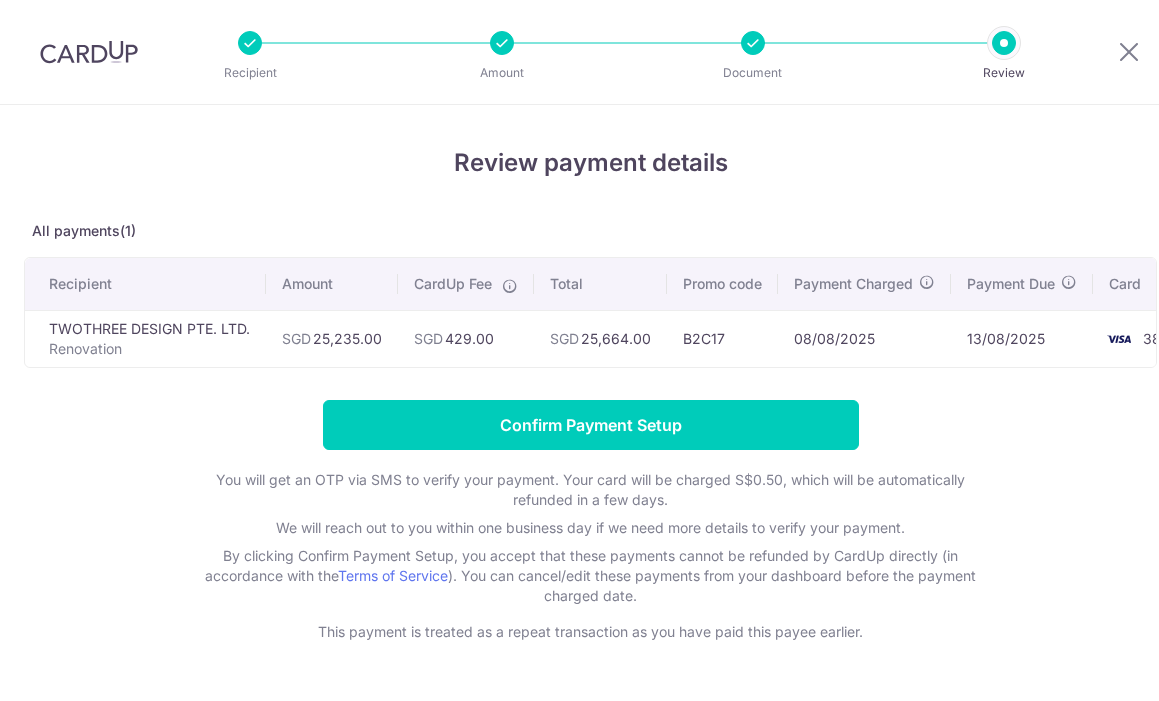 scroll, scrollTop: 0, scrollLeft: 0, axis: both 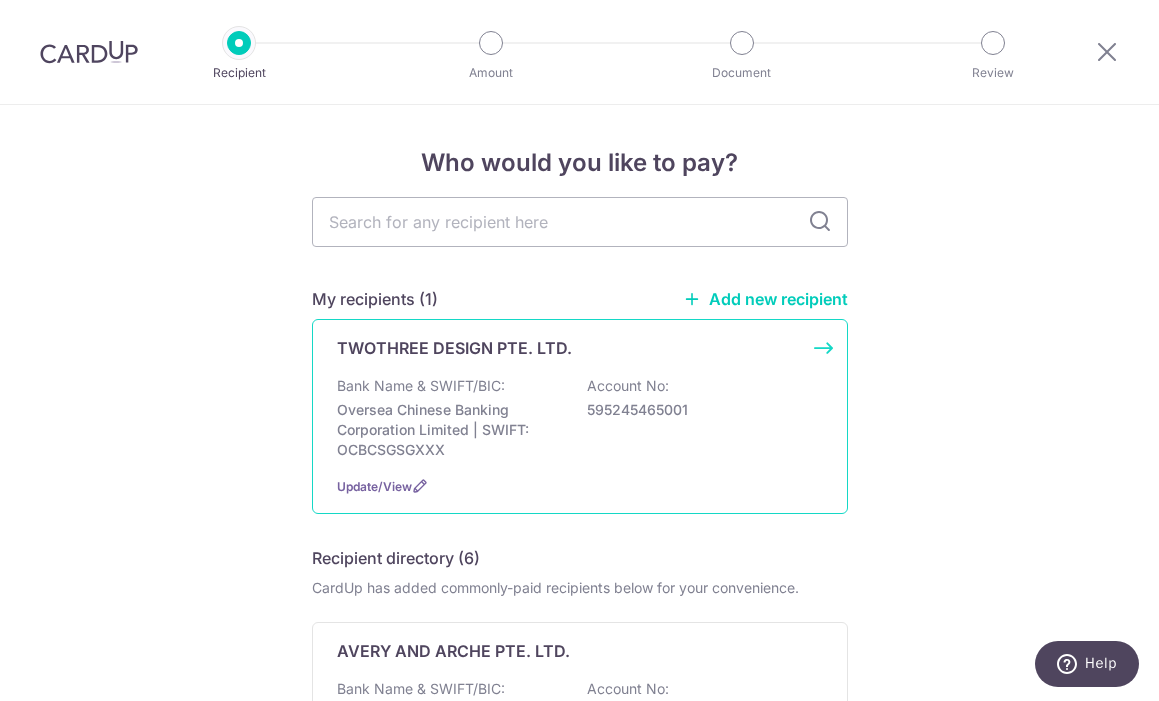 click on "Bank Name & SWIFT/BIC:
[BANK NAME] | SWIFT: [SWIFT CODE]
Account No:
[ACCOUNT NUMBER]" at bounding box center (580, 418) 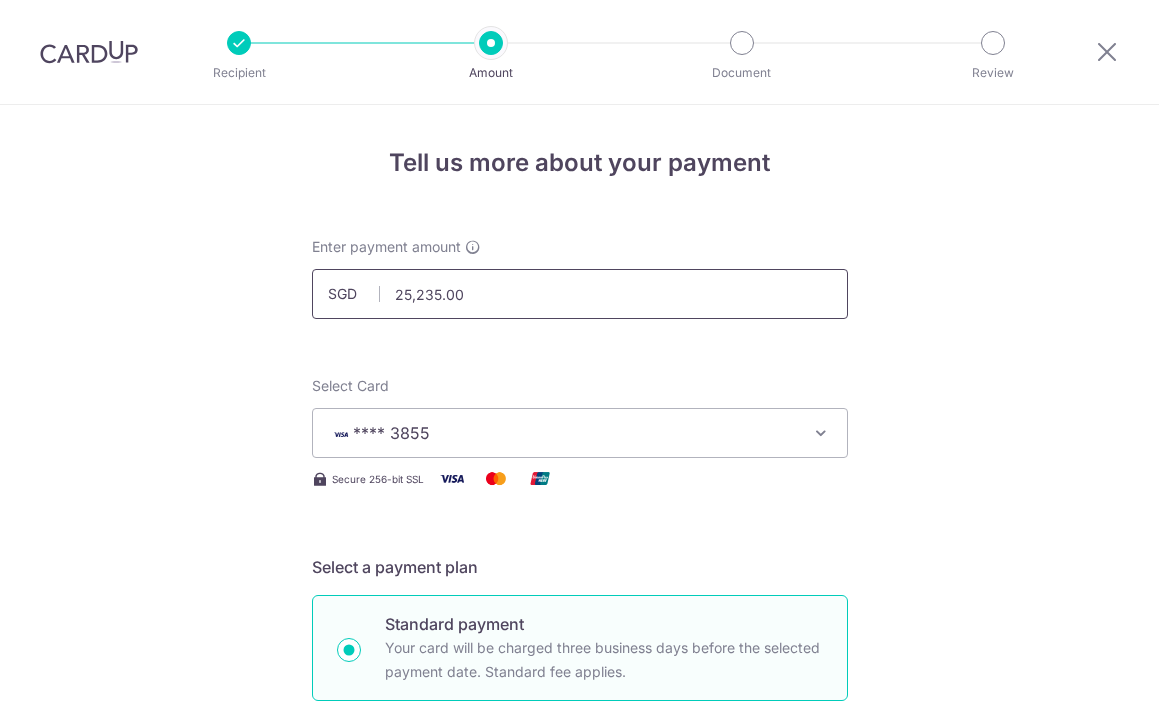 scroll, scrollTop: 0, scrollLeft: 0, axis: both 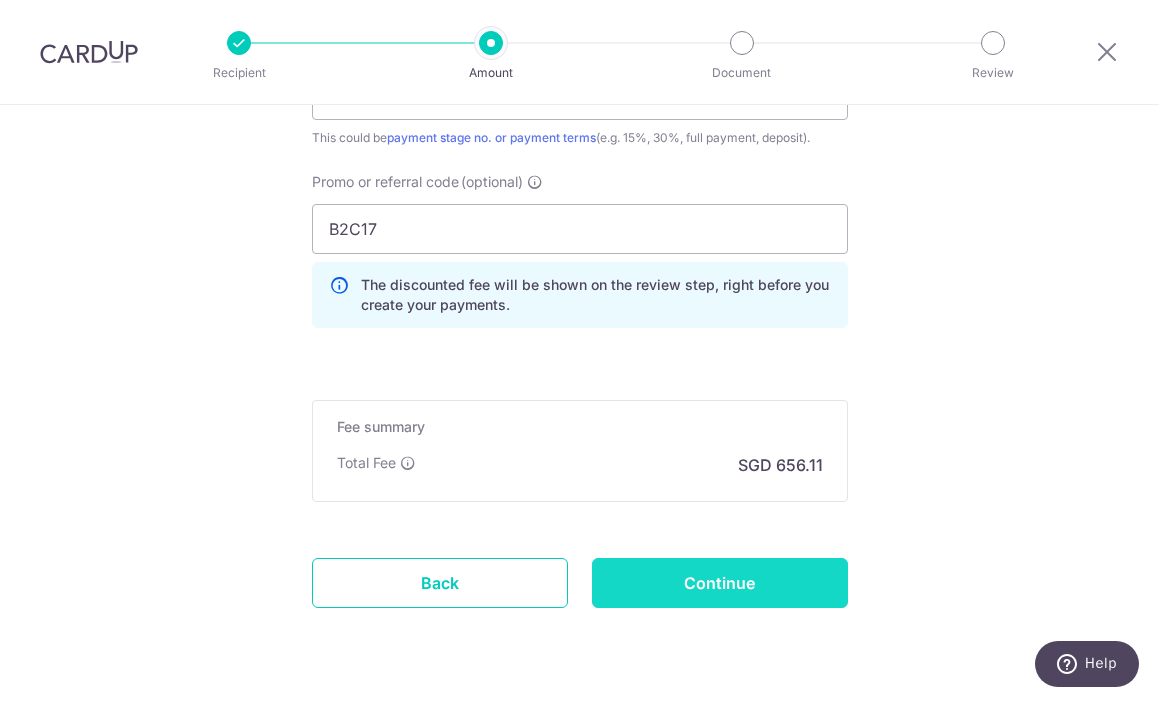 click on "Continue" at bounding box center (720, 583) 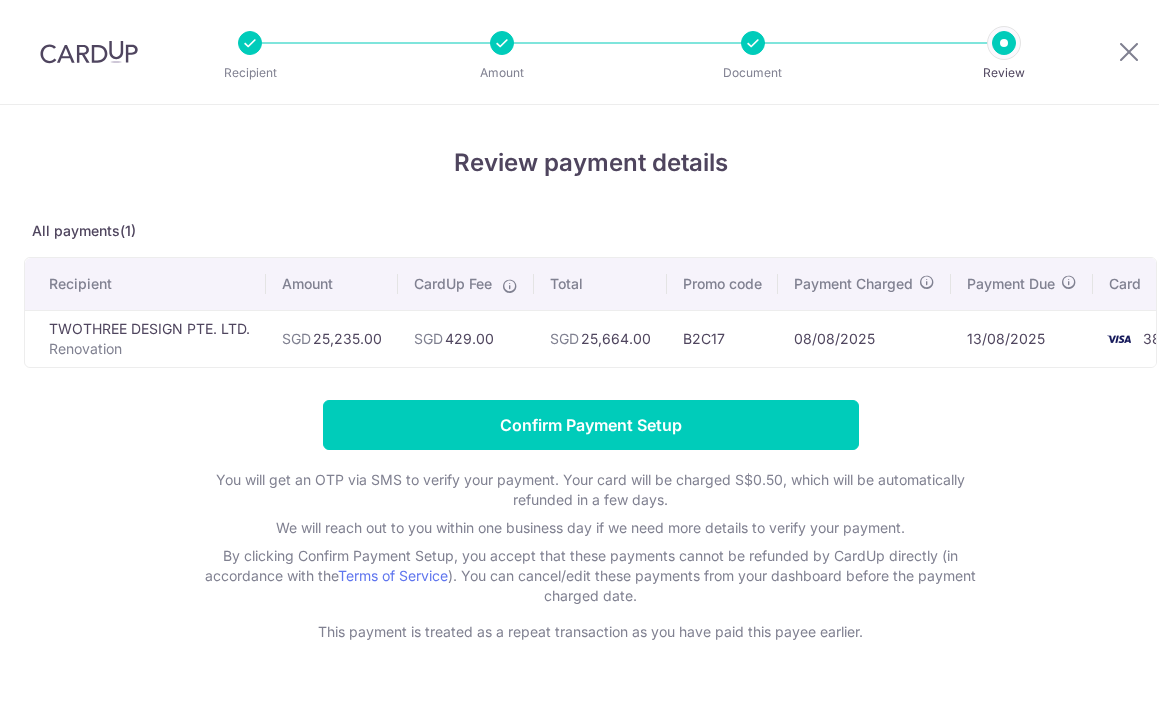 scroll, scrollTop: 0, scrollLeft: 0, axis: both 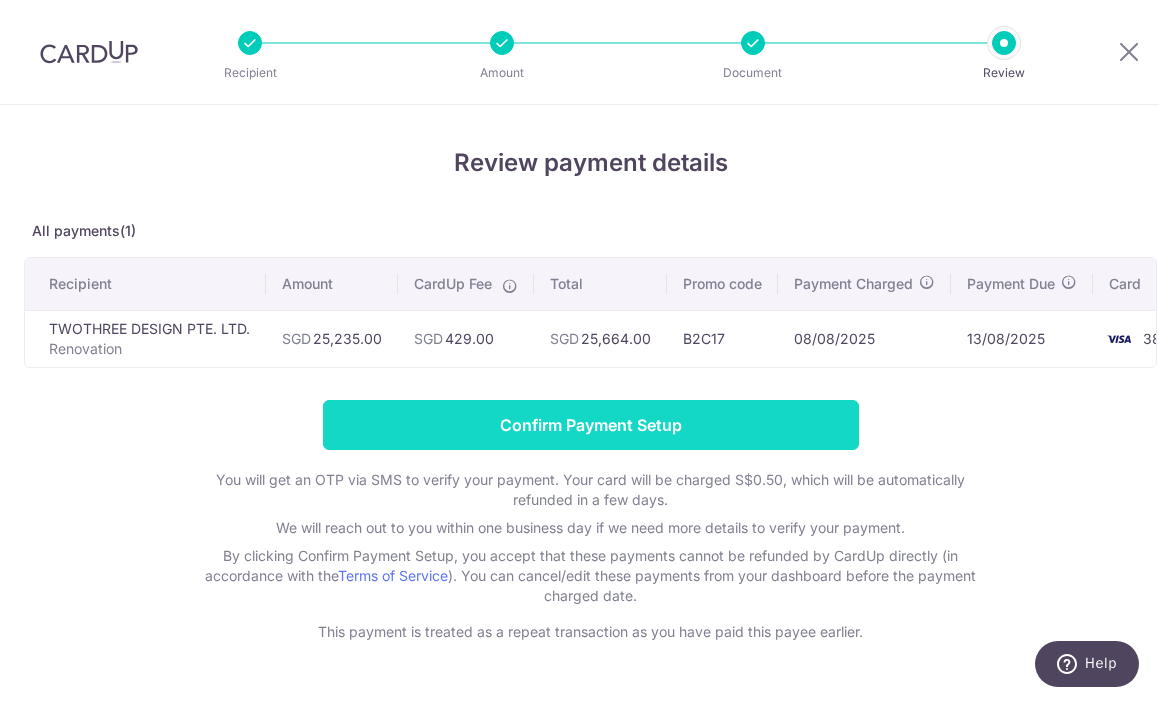 click on "Confirm Payment Setup" at bounding box center (591, 425) 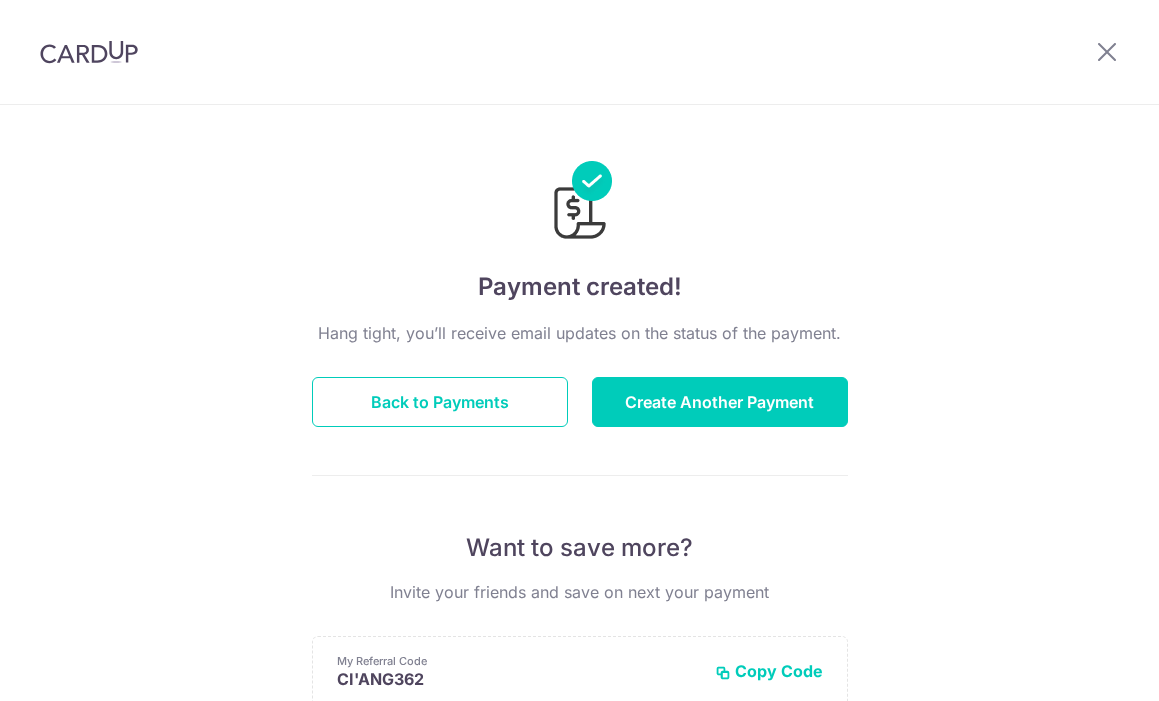 scroll, scrollTop: 0, scrollLeft: 0, axis: both 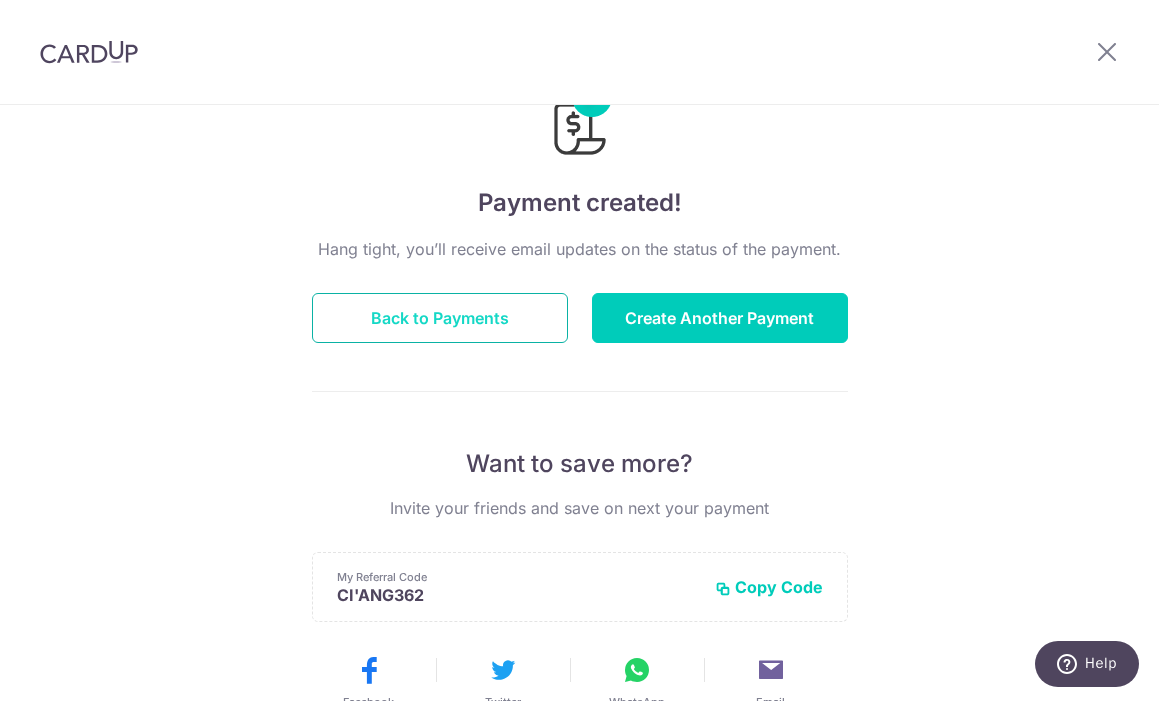click on "Back to Payments" at bounding box center (440, 318) 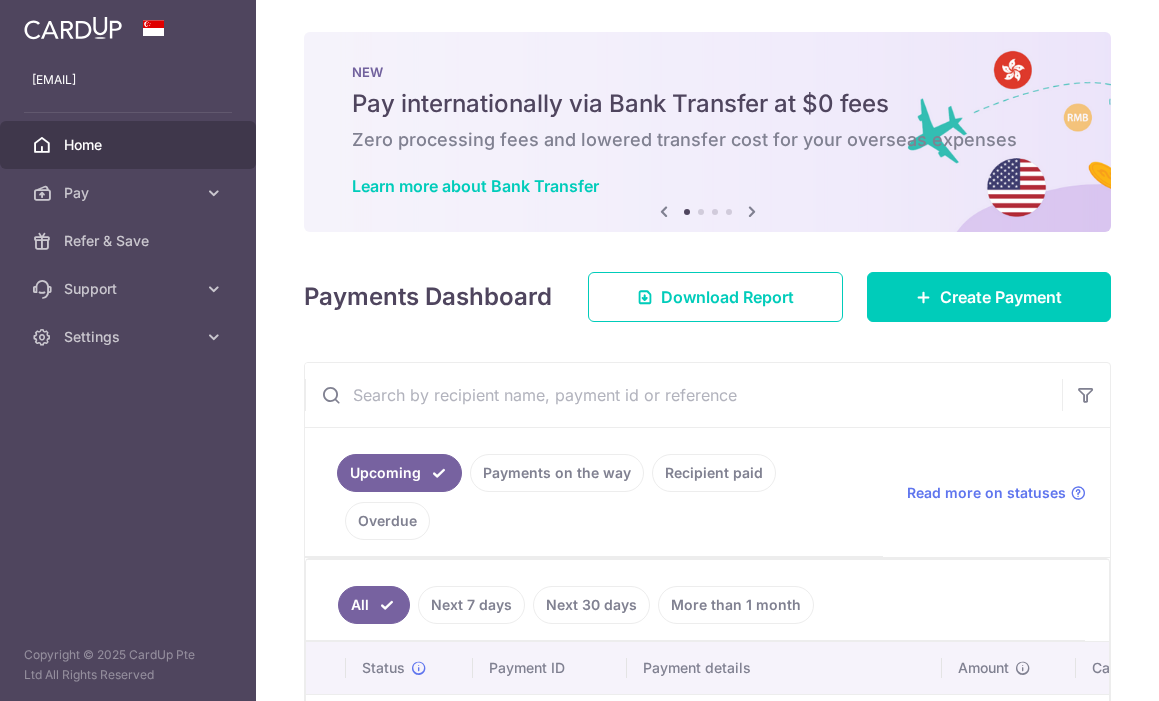 scroll, scrollTop: 0, scrollLeft: 0, axis: both 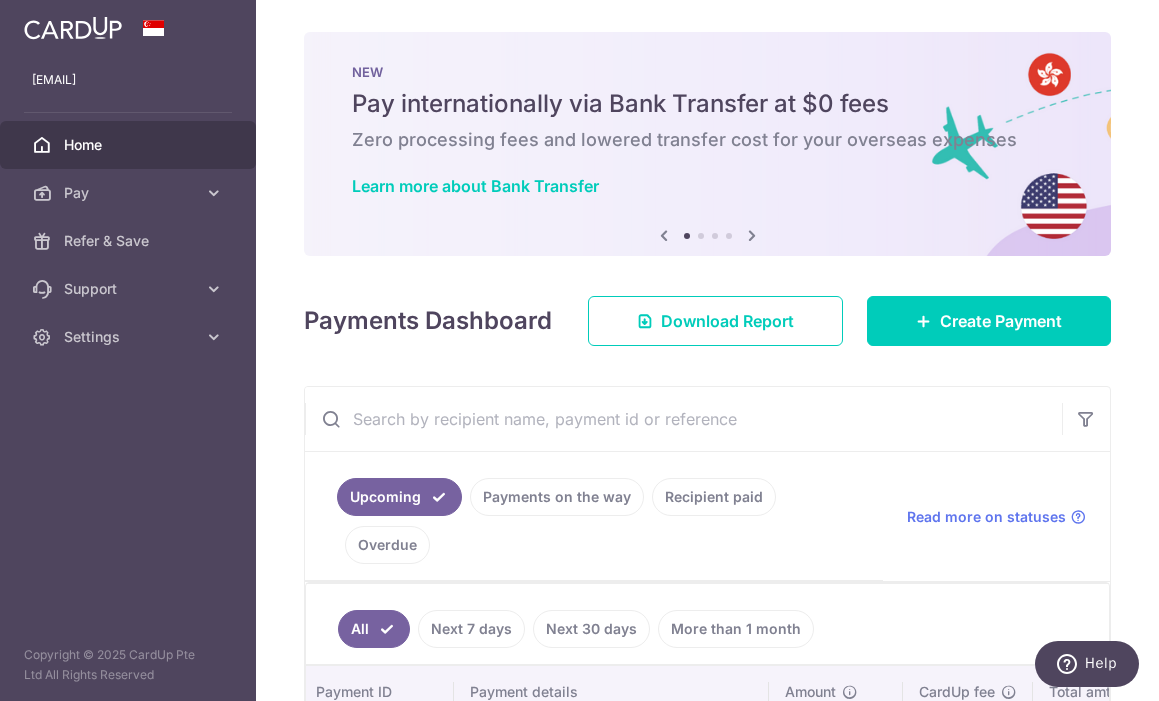 drag, startPoint x: 433, startPoint y: 317, endPoint x: 1039, endPoint y: 80, distance: 650.6958 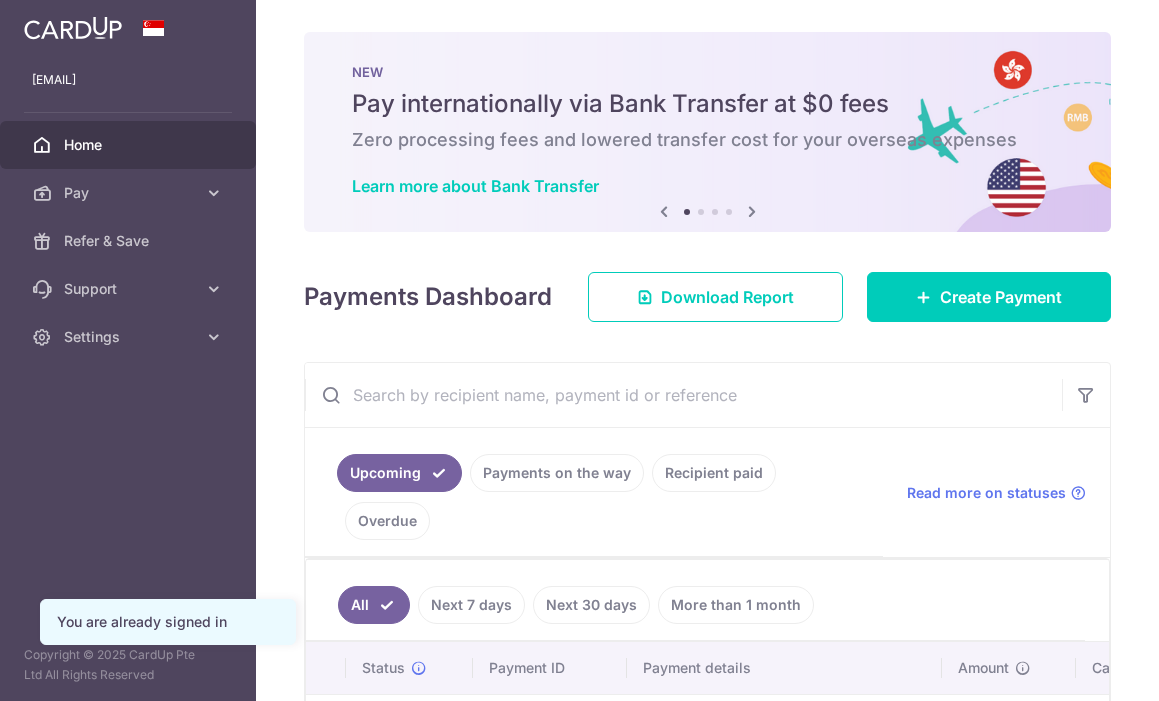 scroll, scrollTop: 0, scrollLeft: 0, axis: both 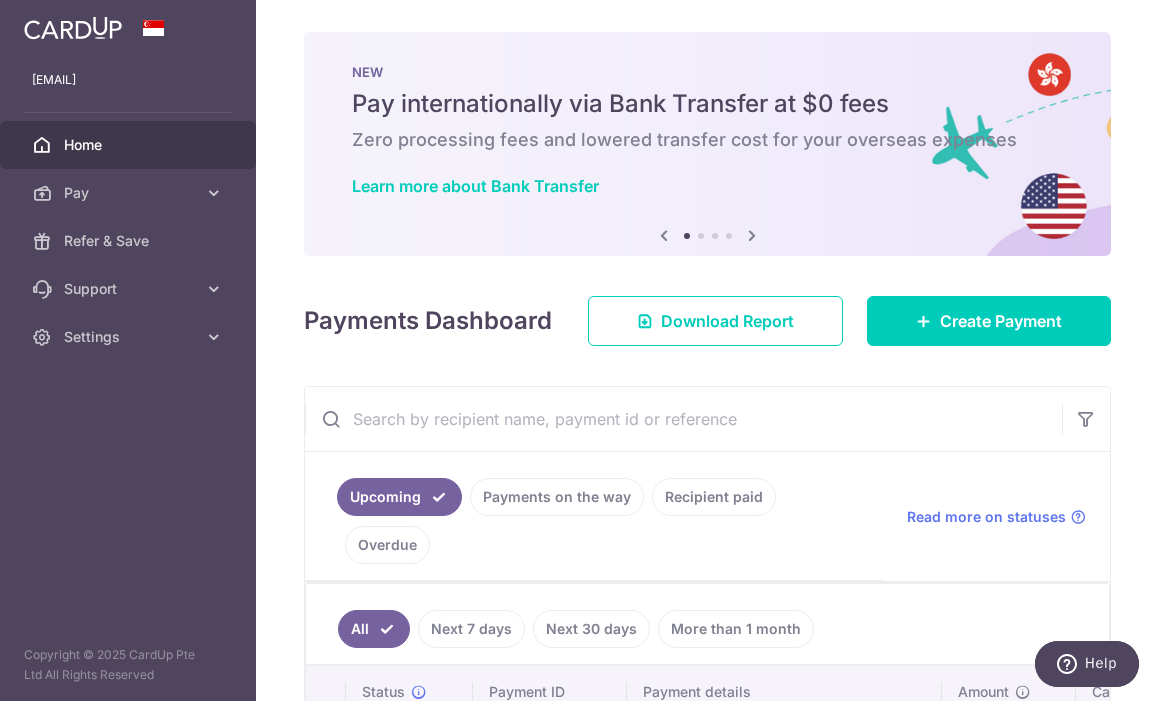 click on "[EMAIL]
Home
Pay
Payments
Recipients
Cards
Refer & Save
Support
FAQ
Contact Us
Settings
Account
Logout
Copyright © 2025 CardUp Pte Ltd All Rights Reserved
×
Pause Schedule" at bounding box center [579, 350] 